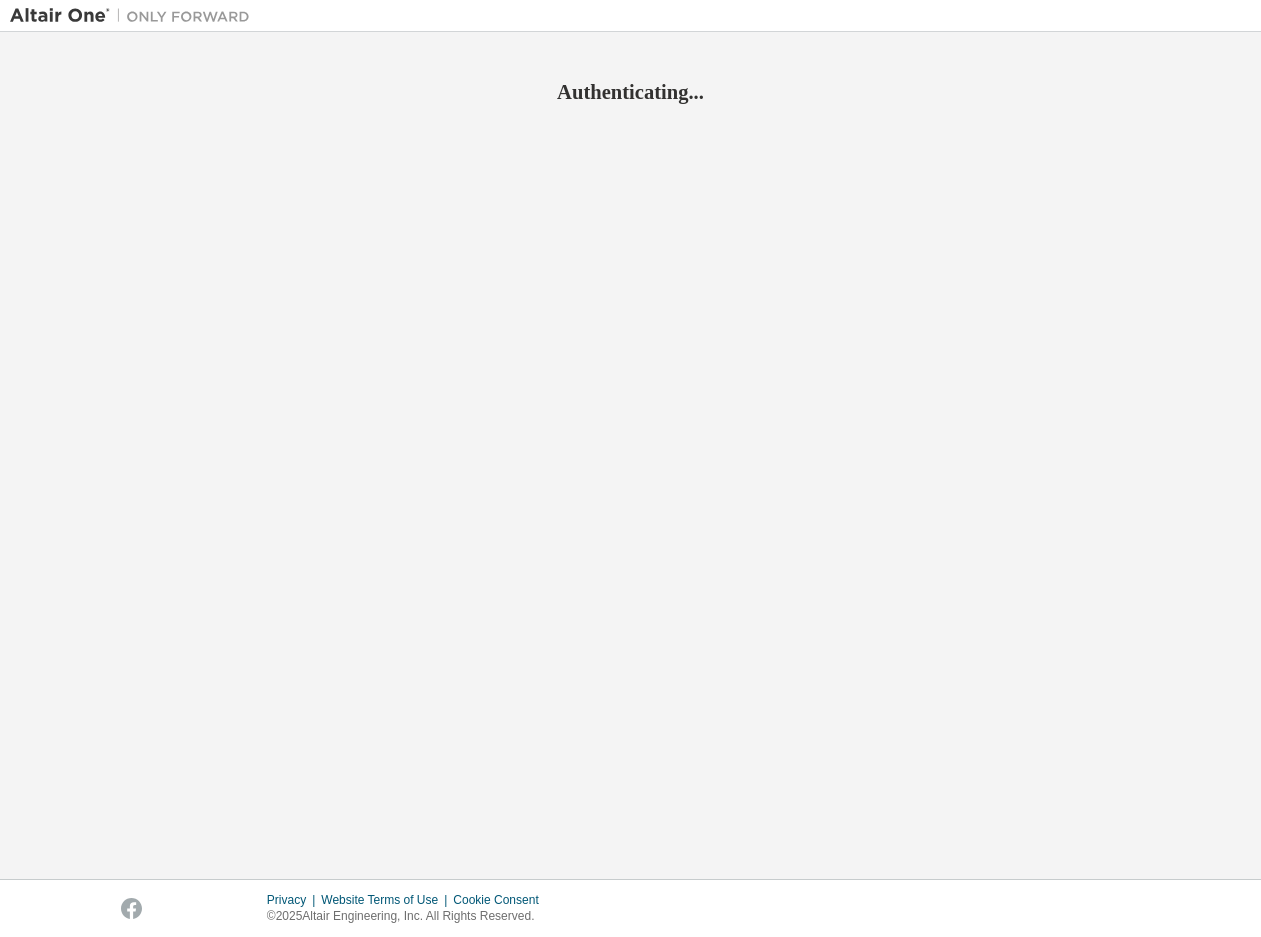 scroll, scrollTop: 0, scrollLeft: 0, axis: both 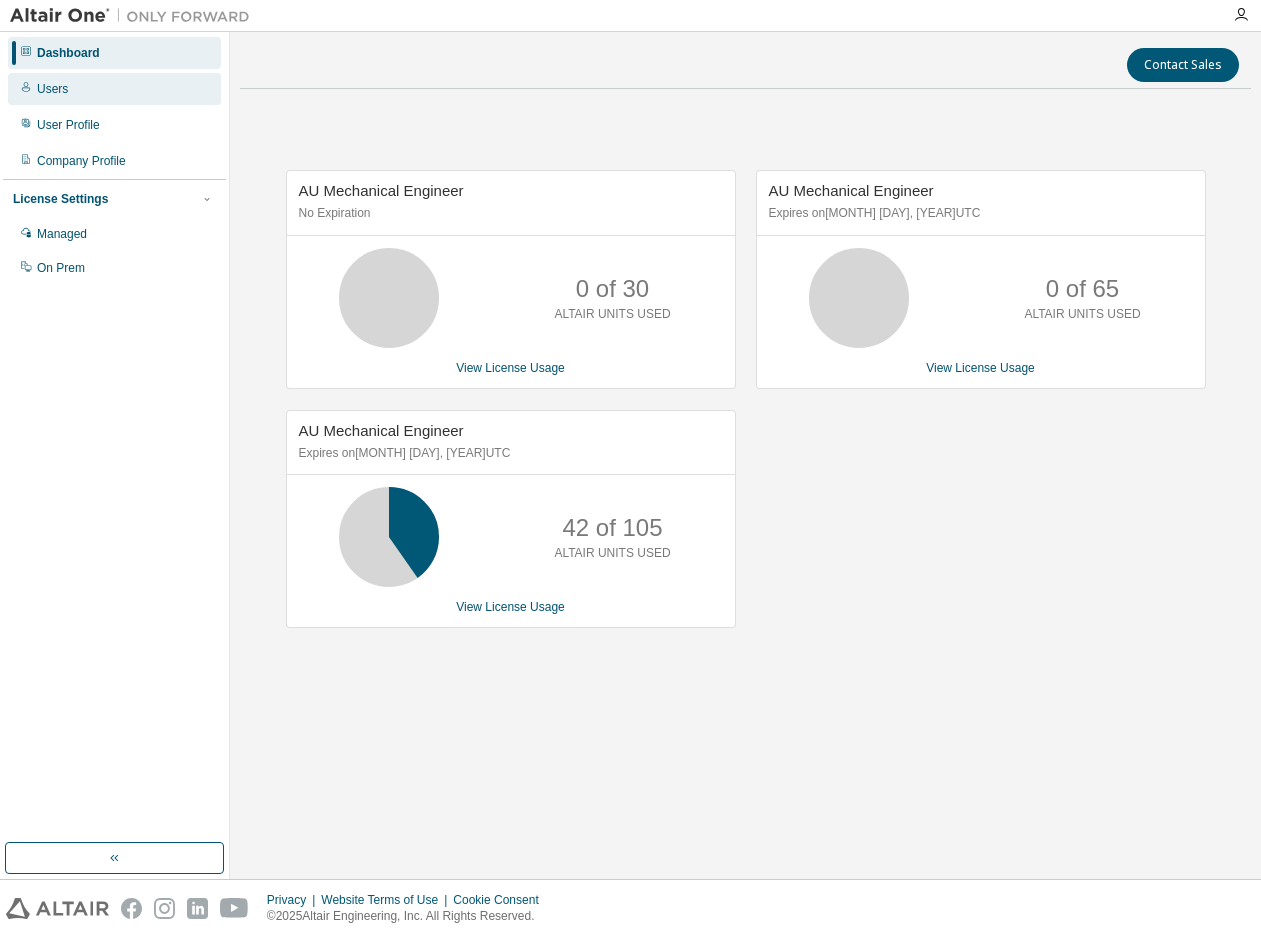 click on "Users" at bounding box center (52, 89) 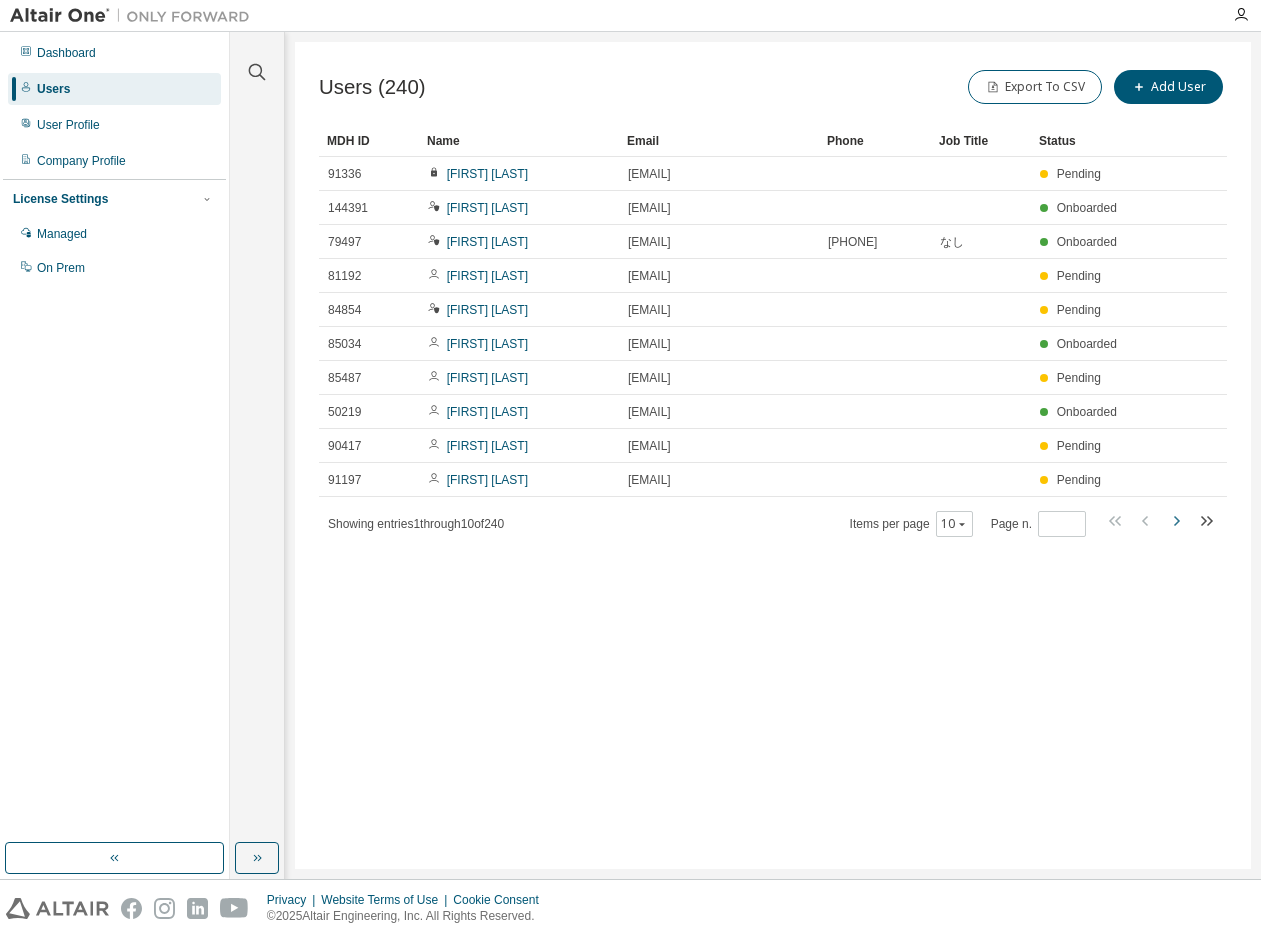 click 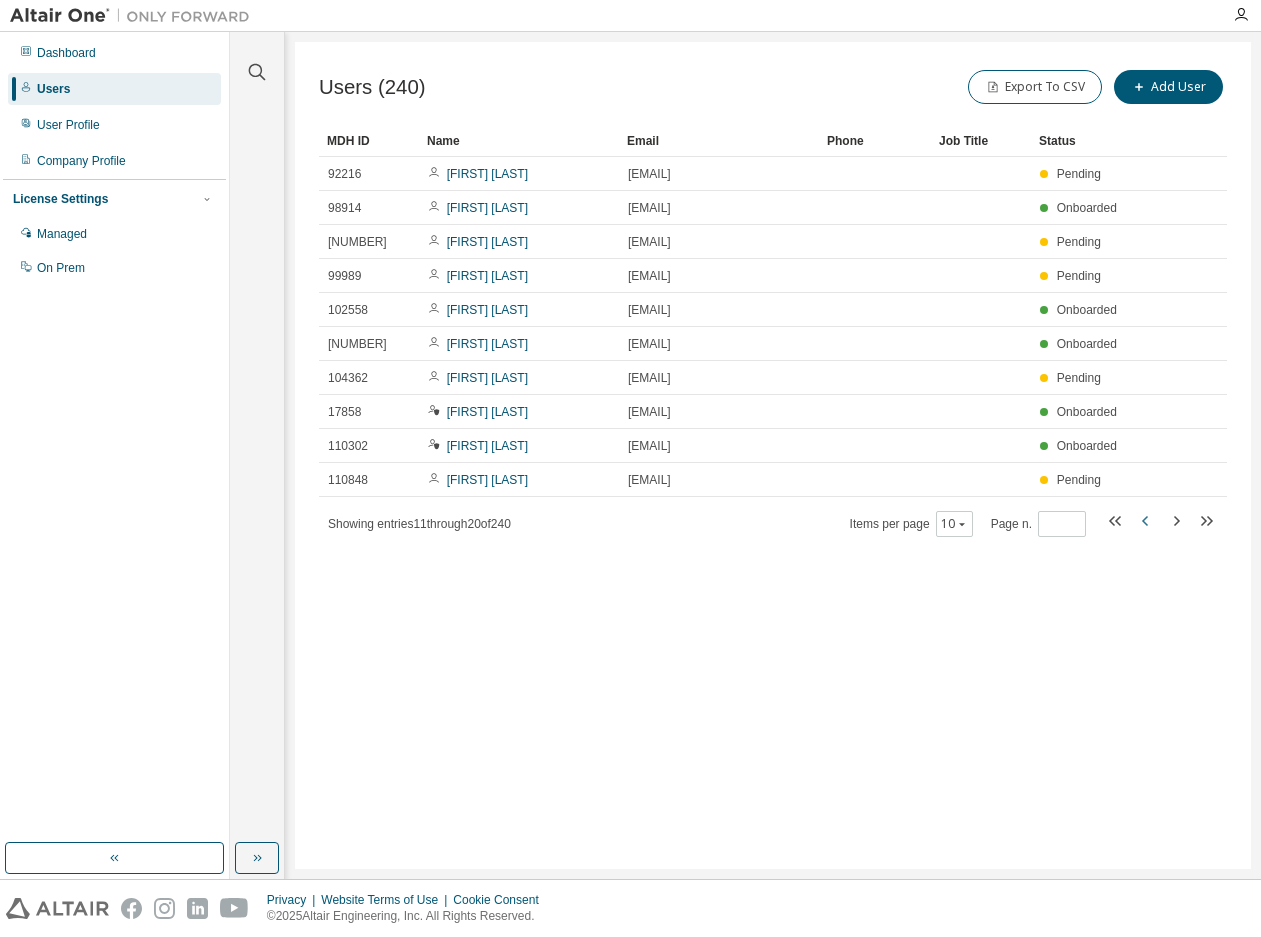 click 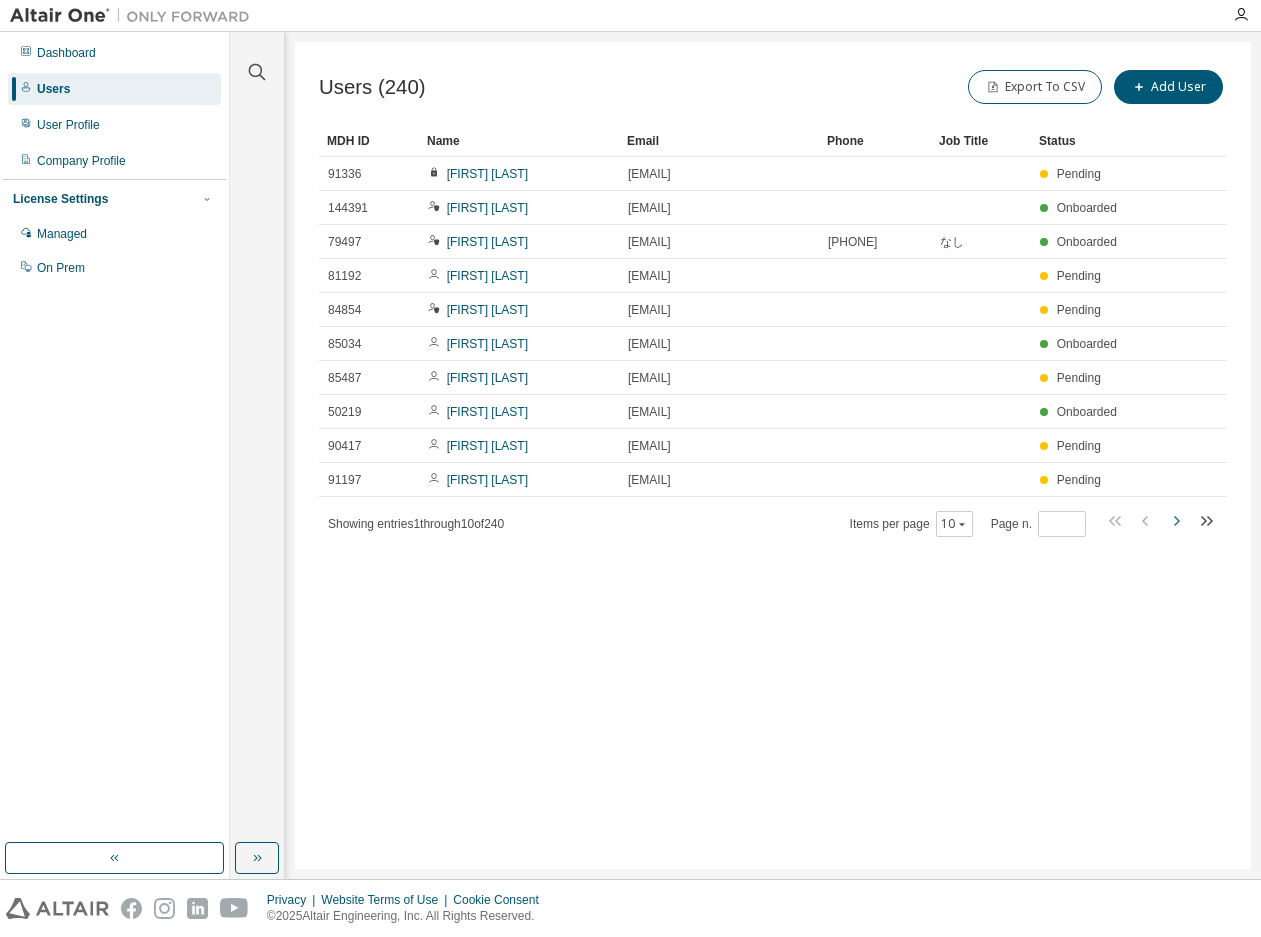 click 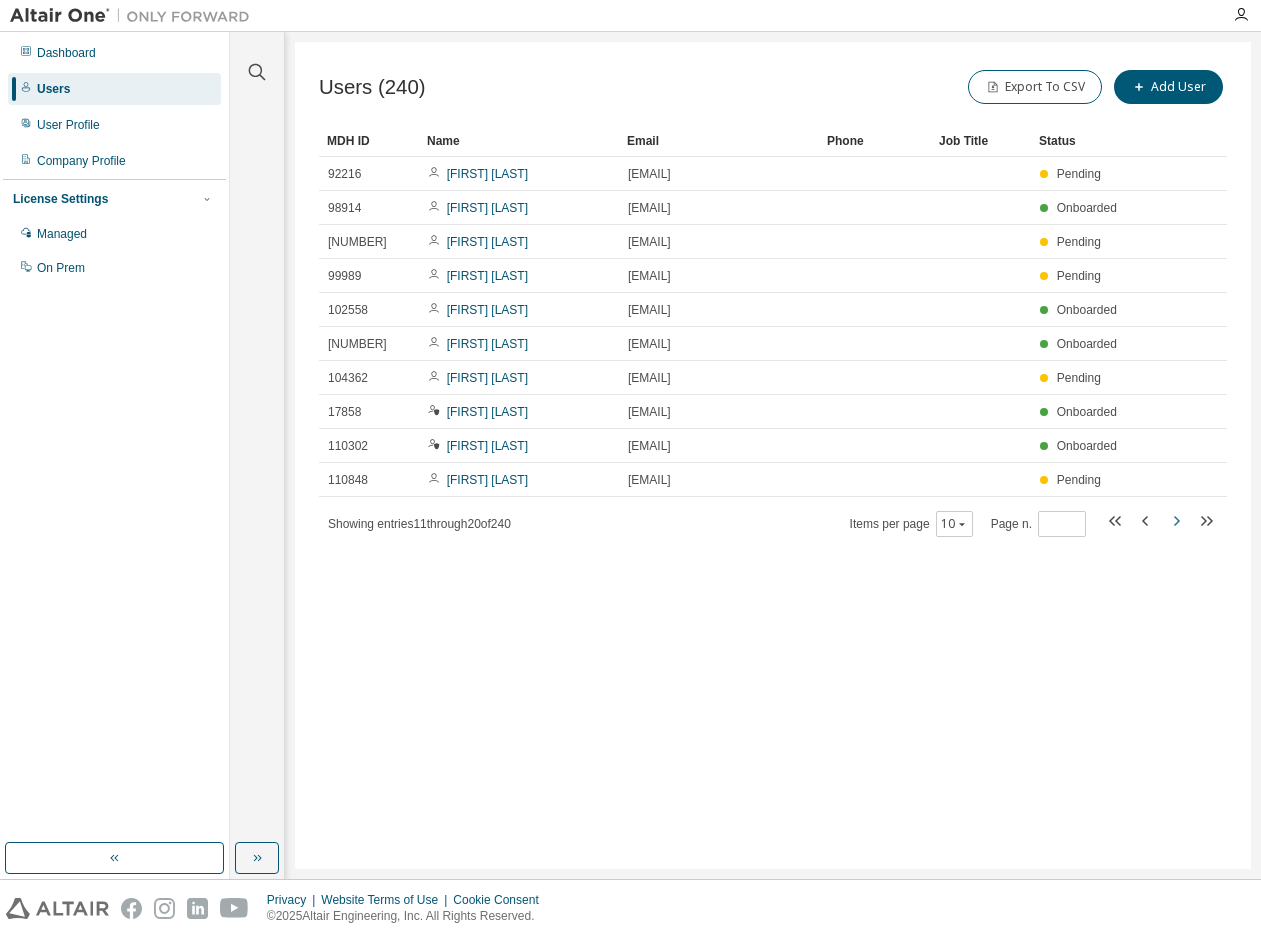 click 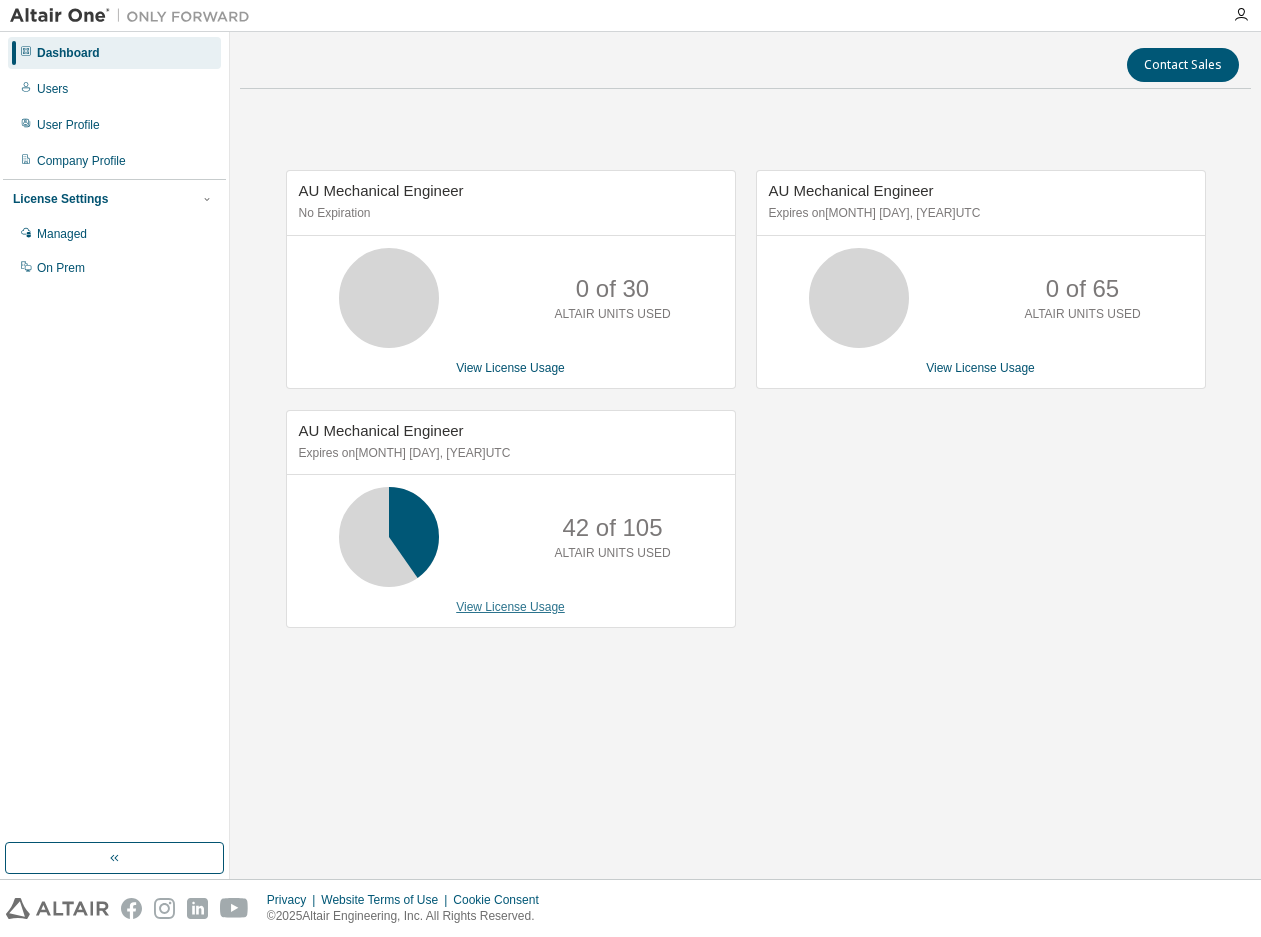 click on "View License Usage" at bounding box center (510, 607) 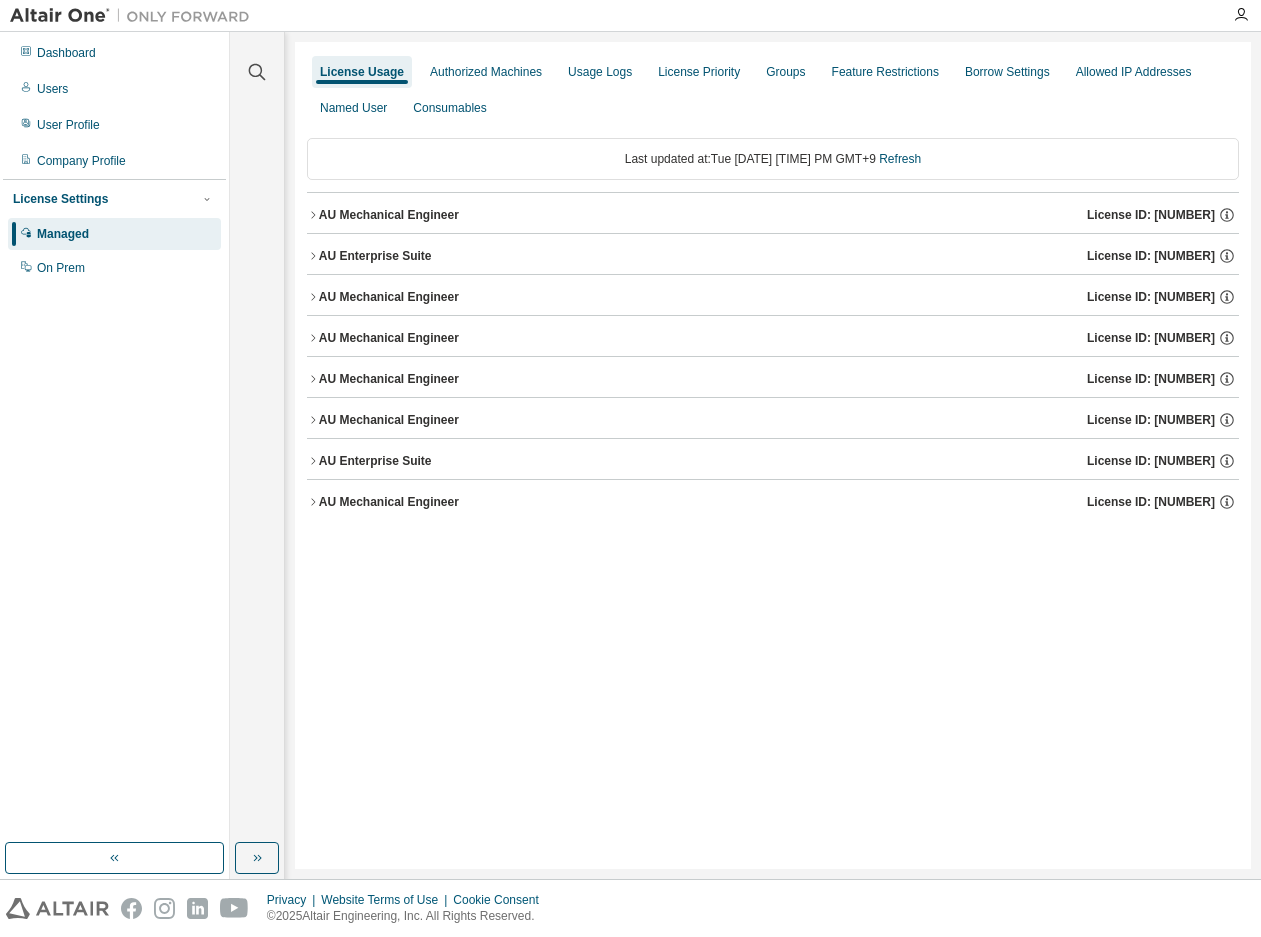 click 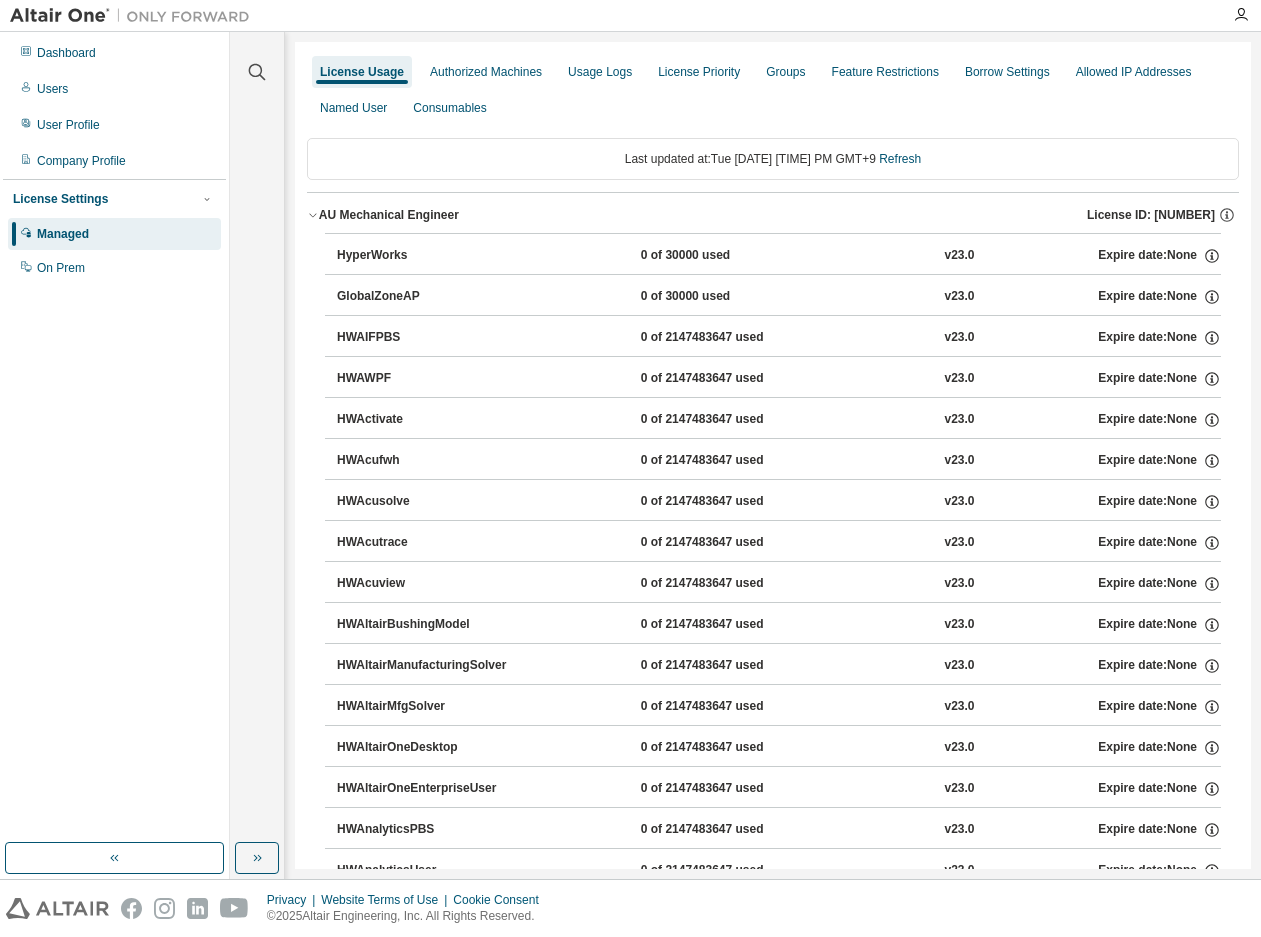 click 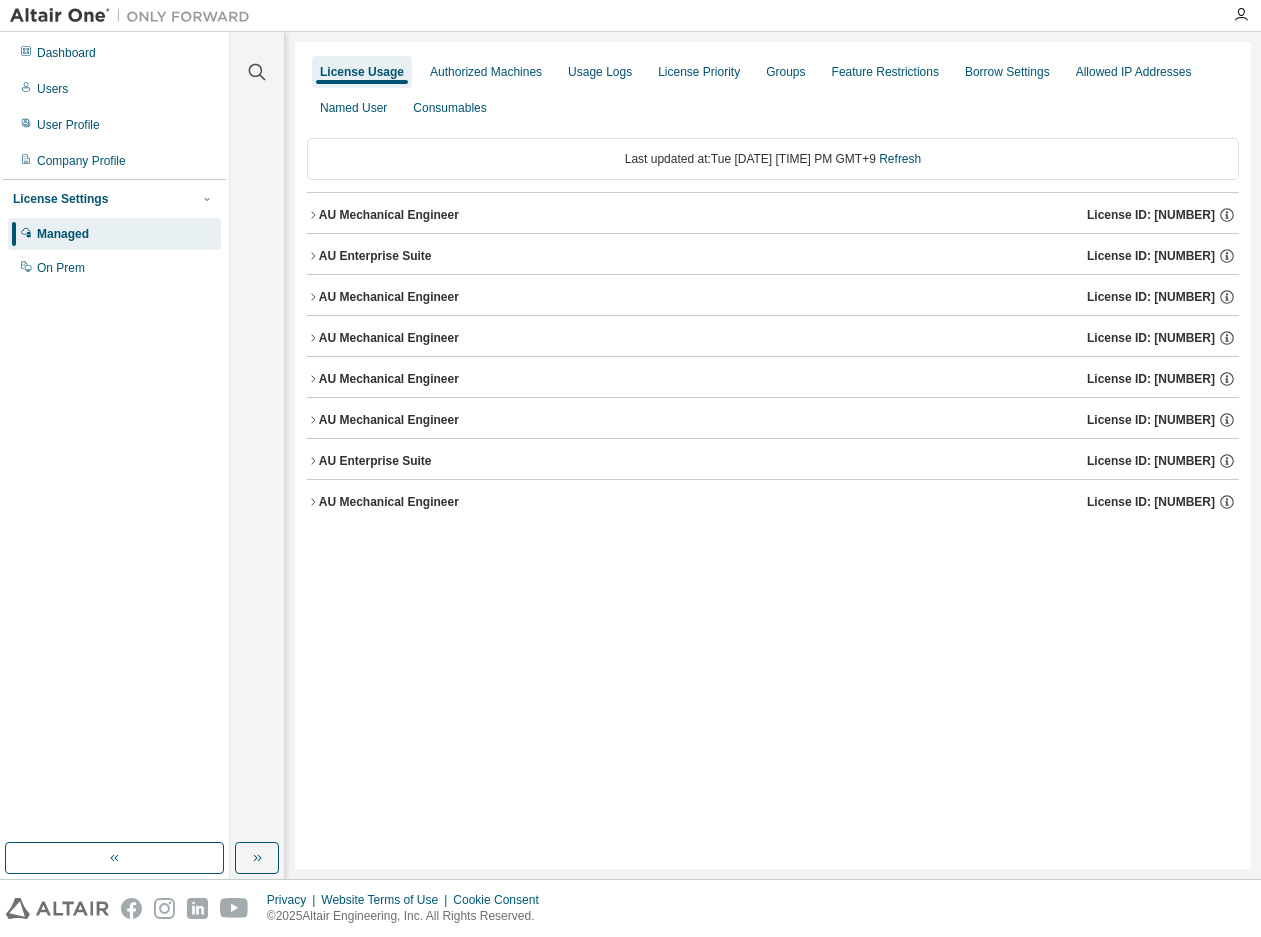 click 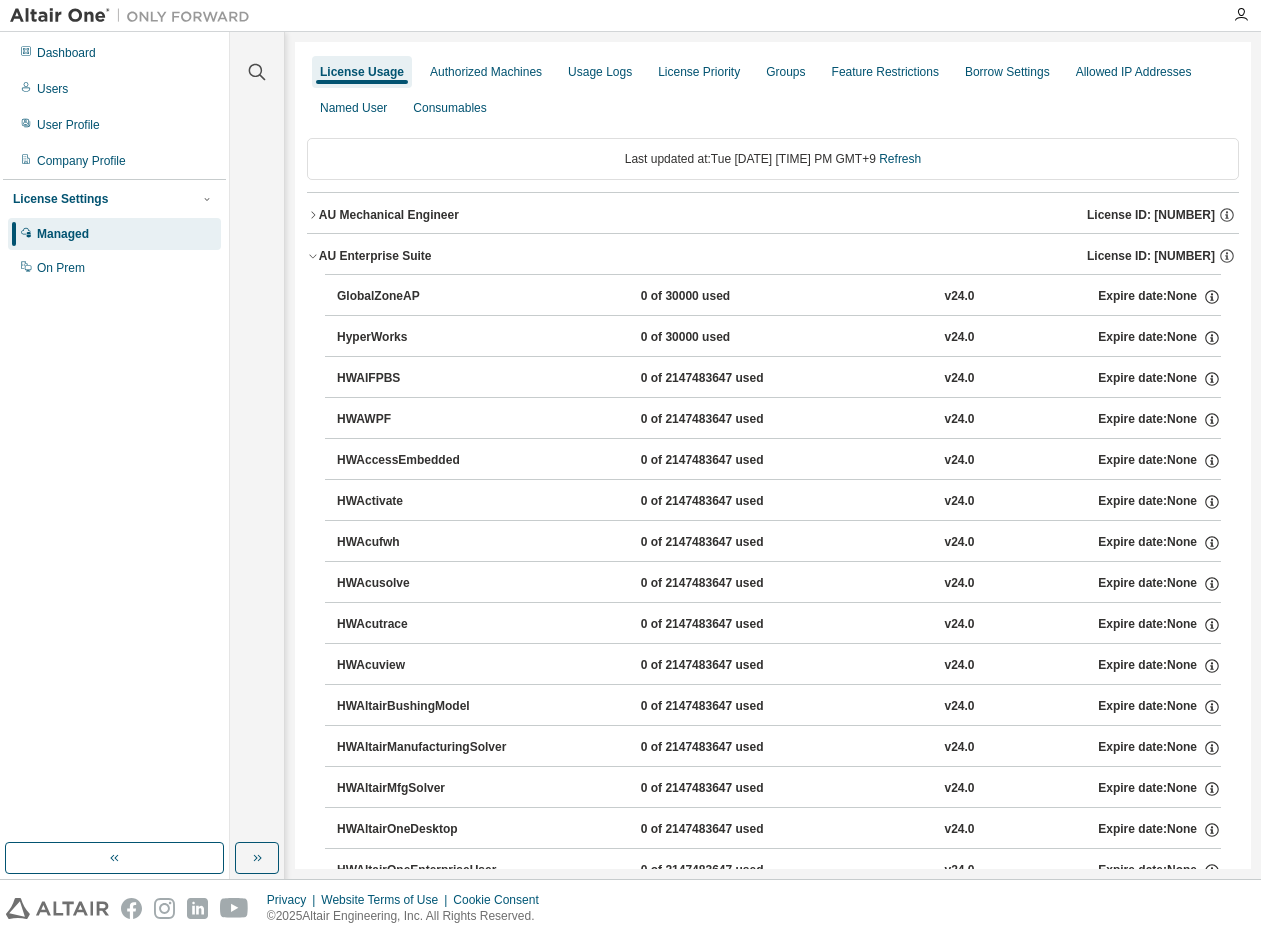click 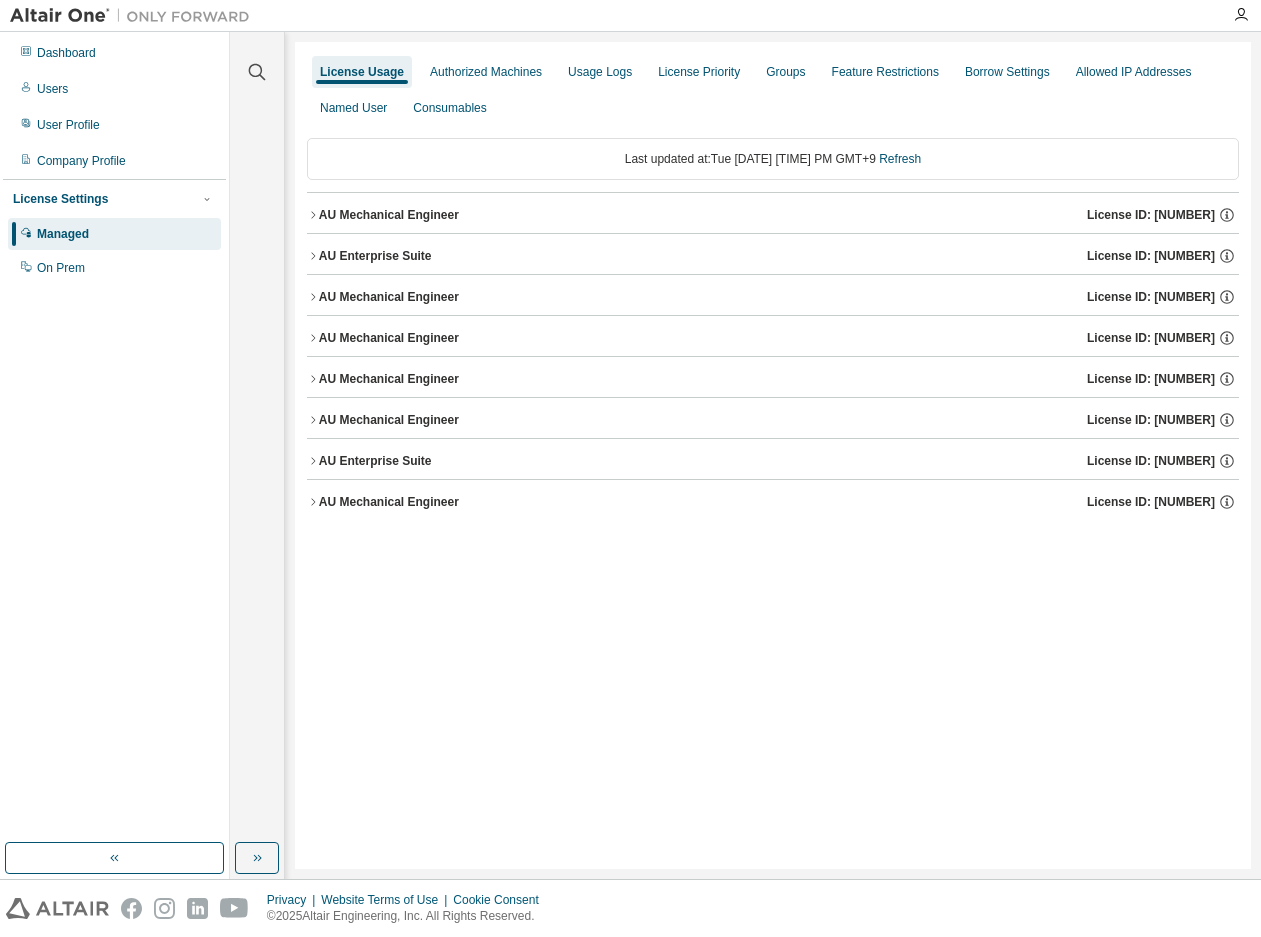 click 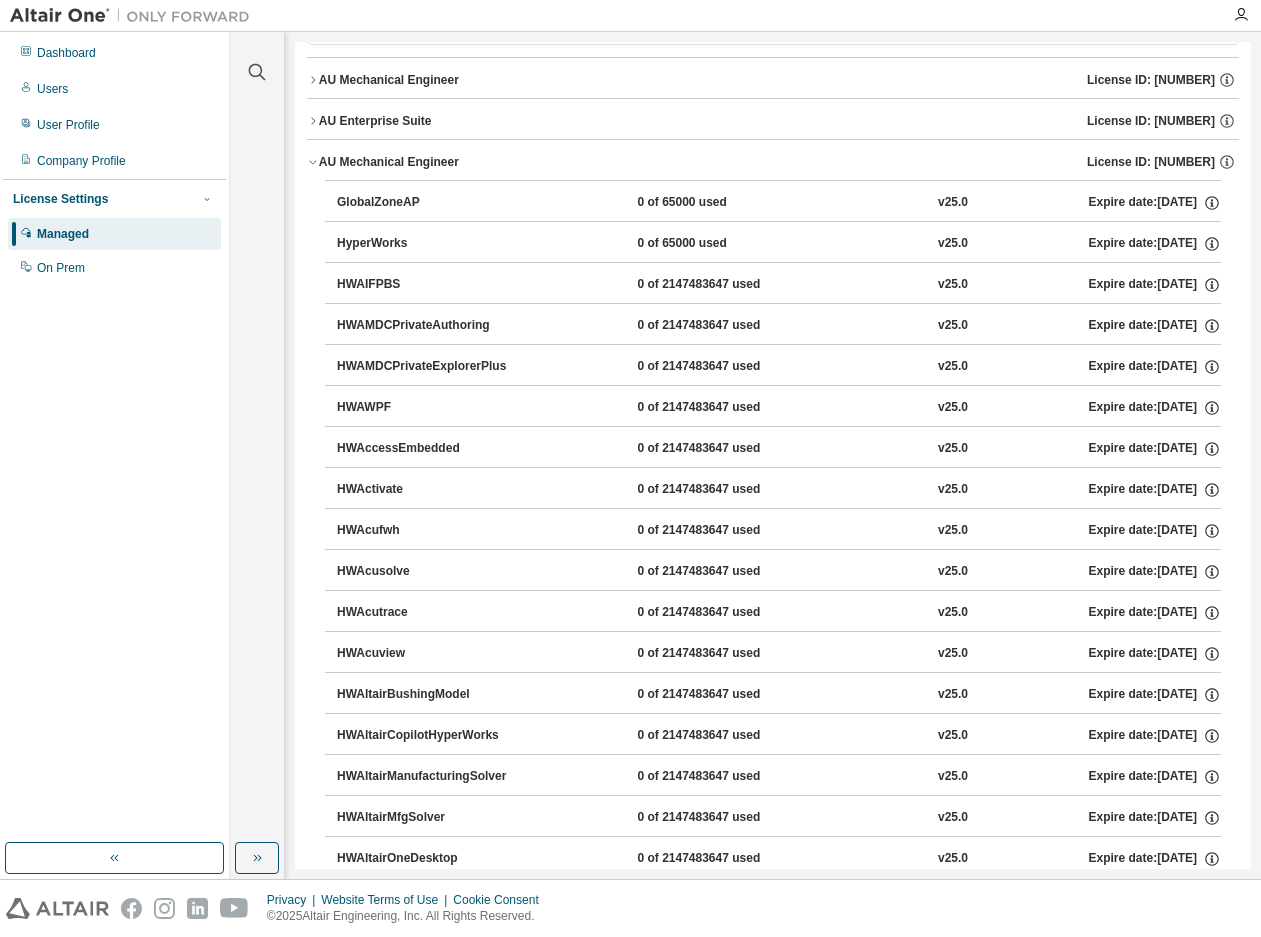 scroll, scrollTop: 100, scrollLeft: 0, axis: vertical 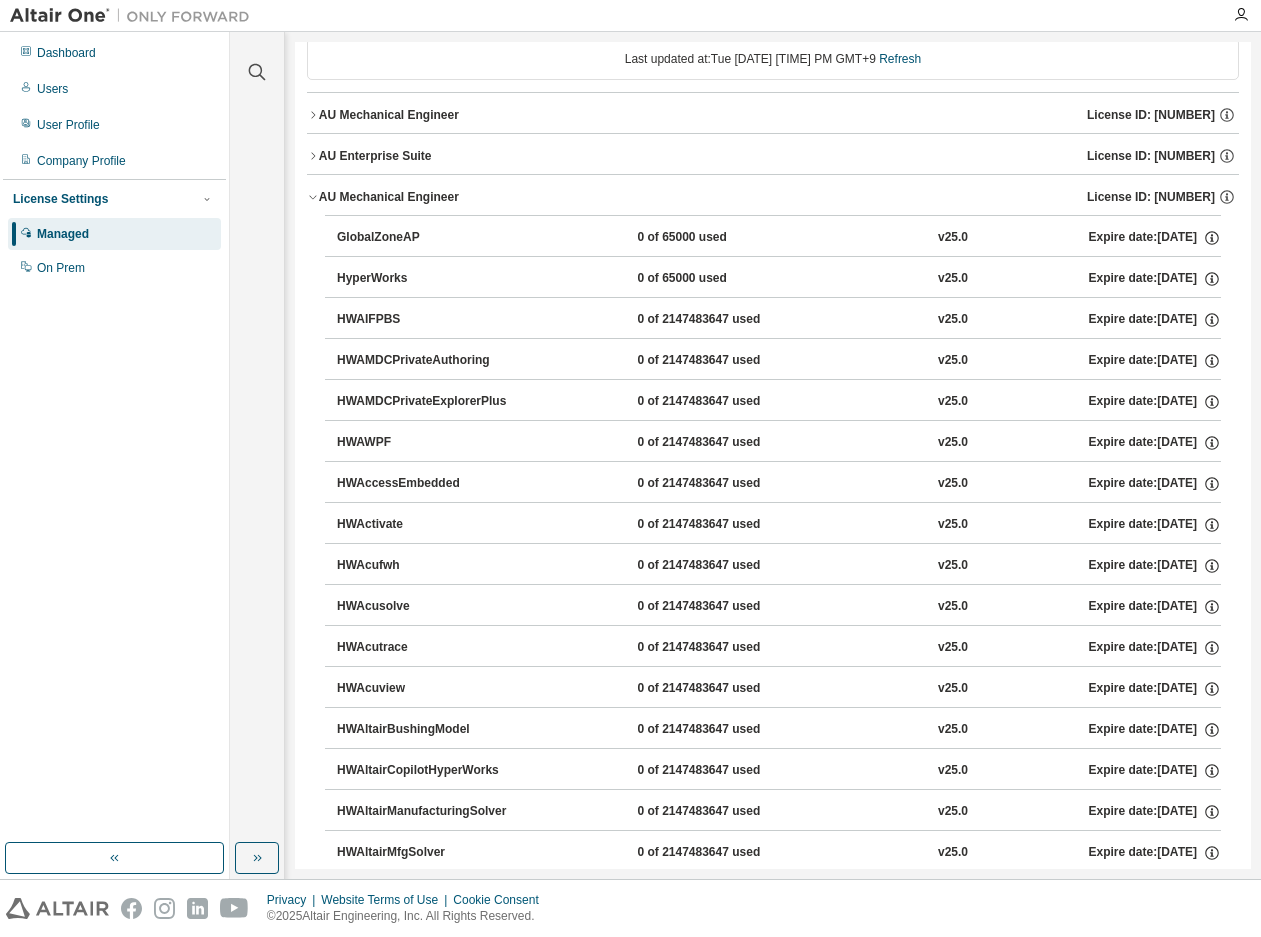 click 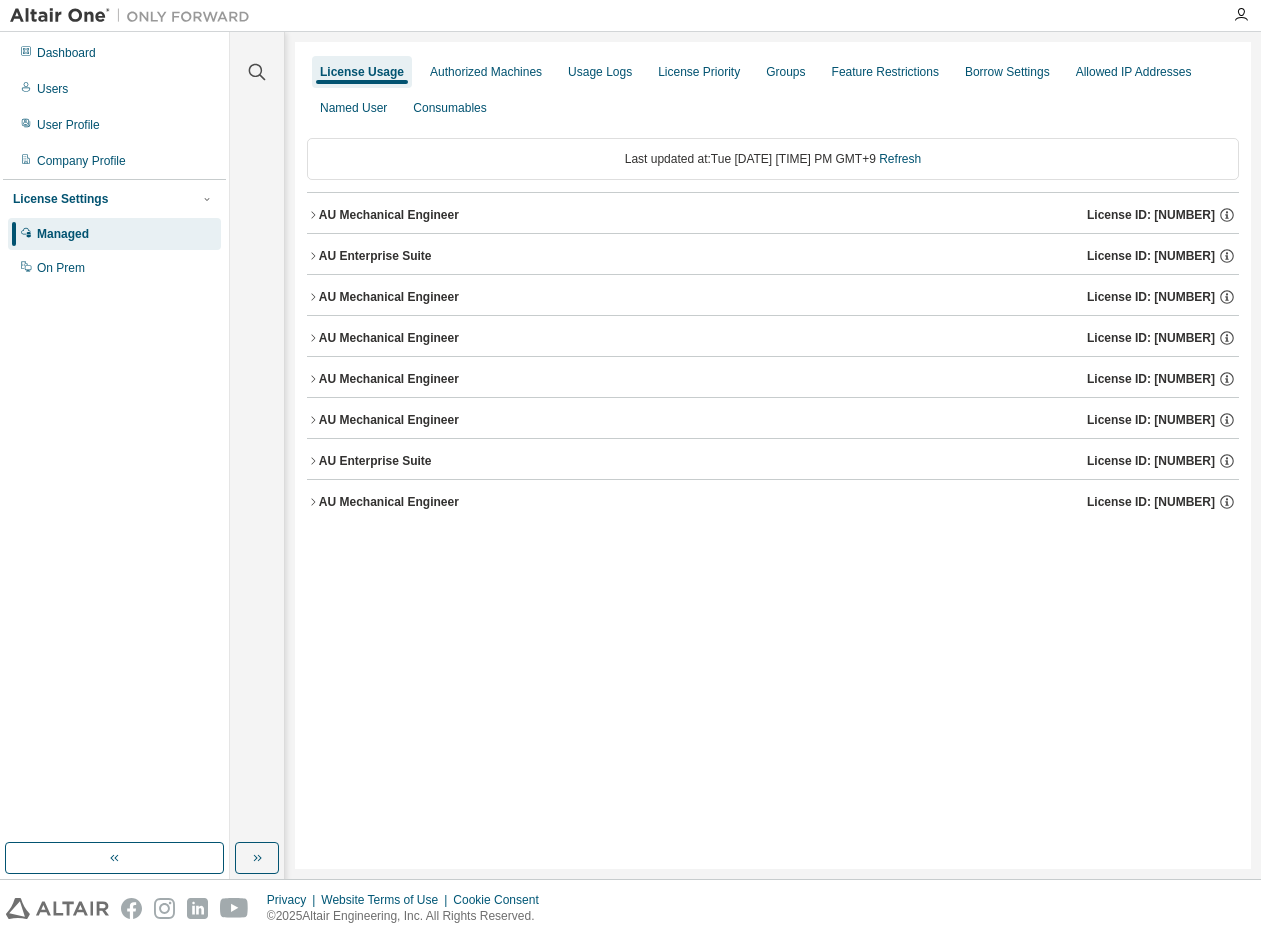 scroll, scrollTop: 0, scrollLeft: 0, axis: both 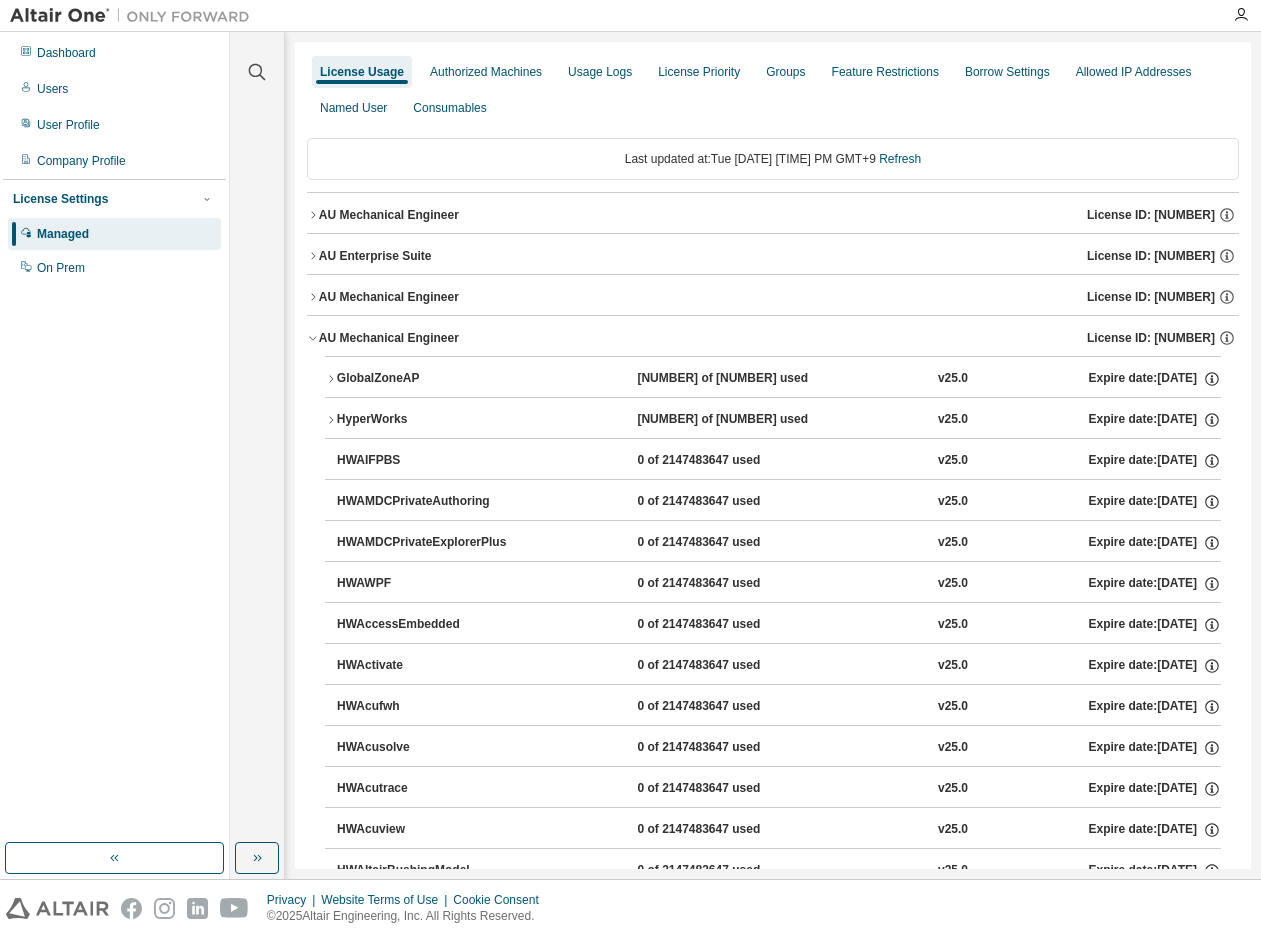 click 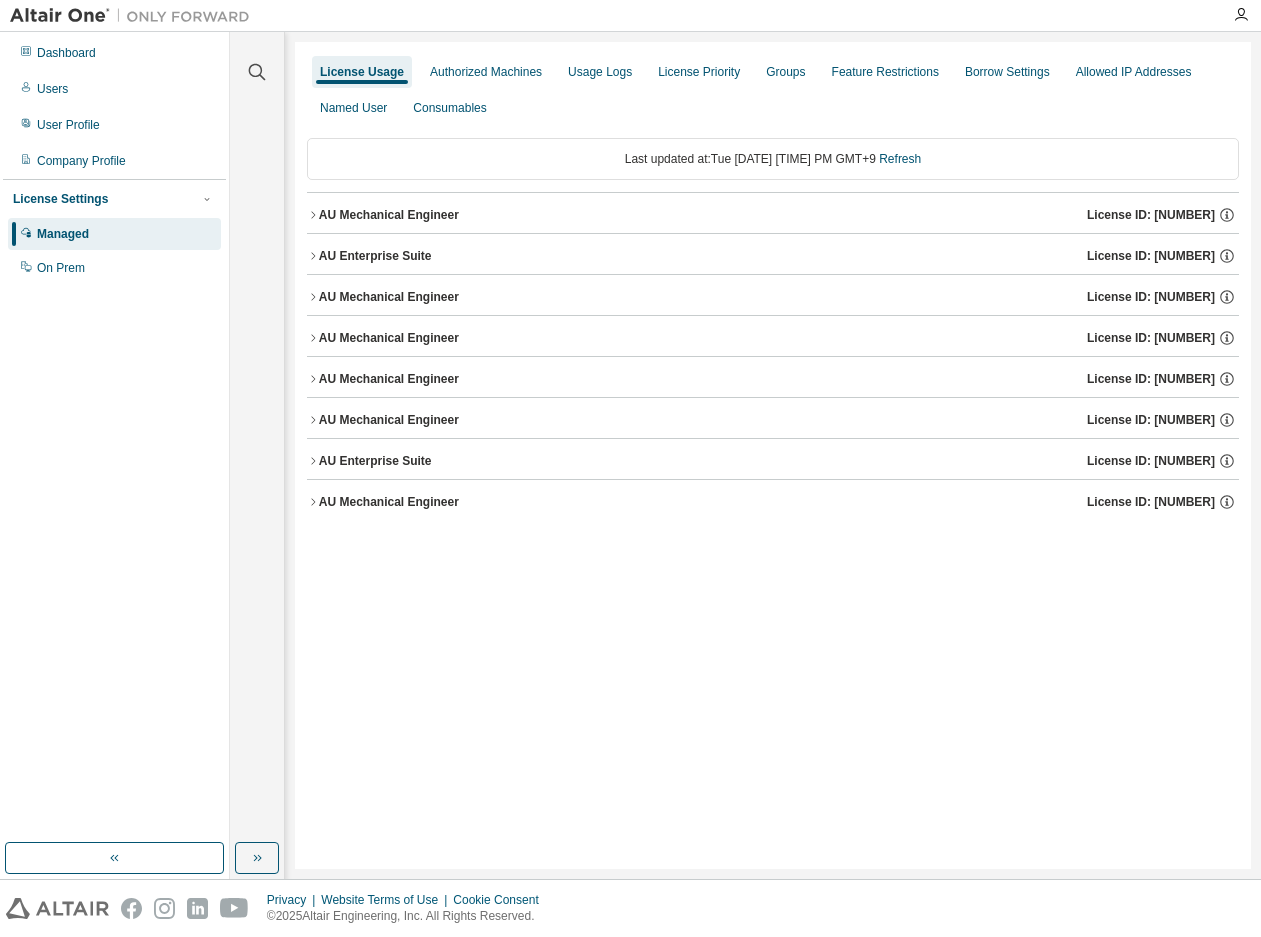 click 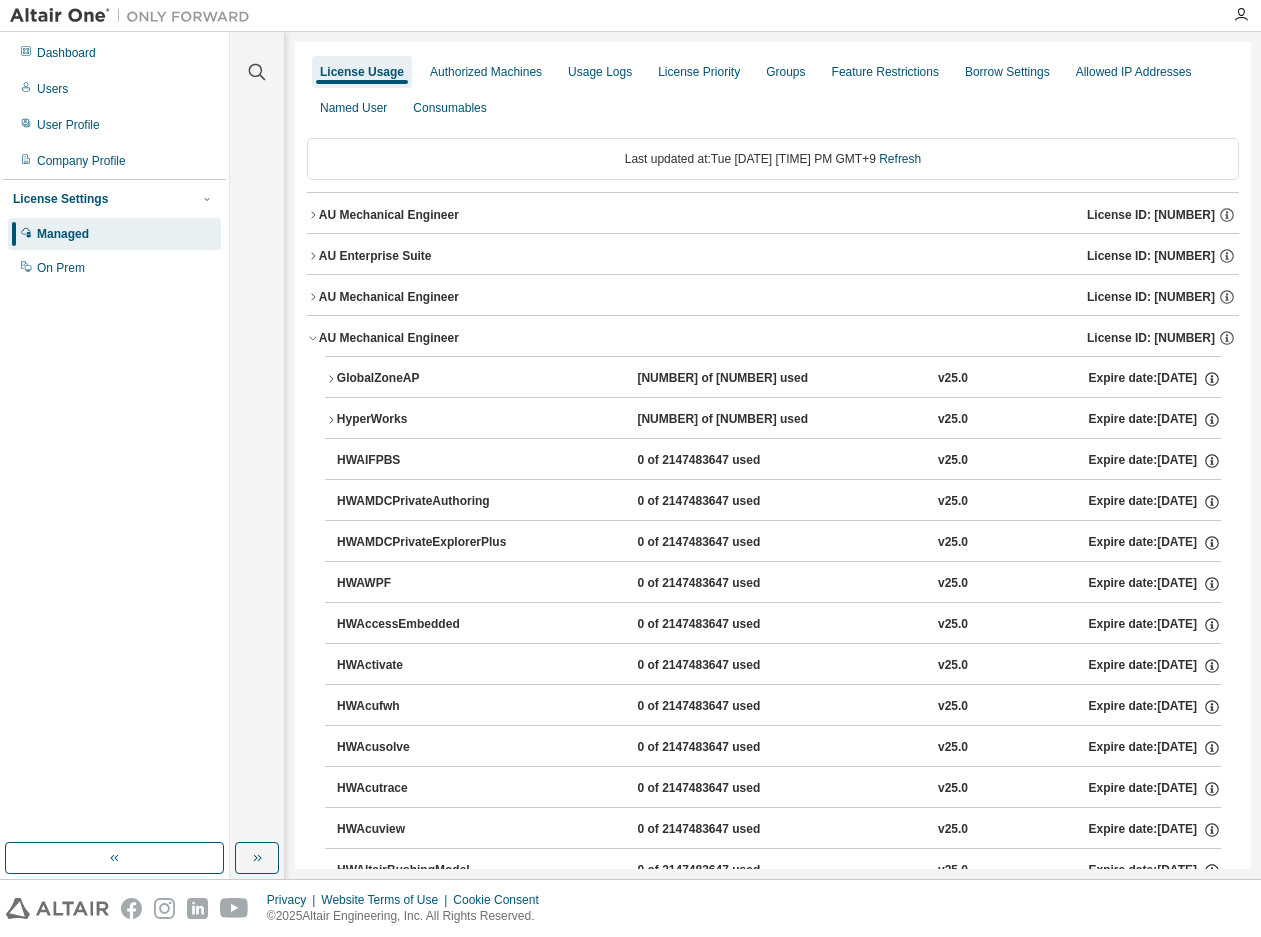 click 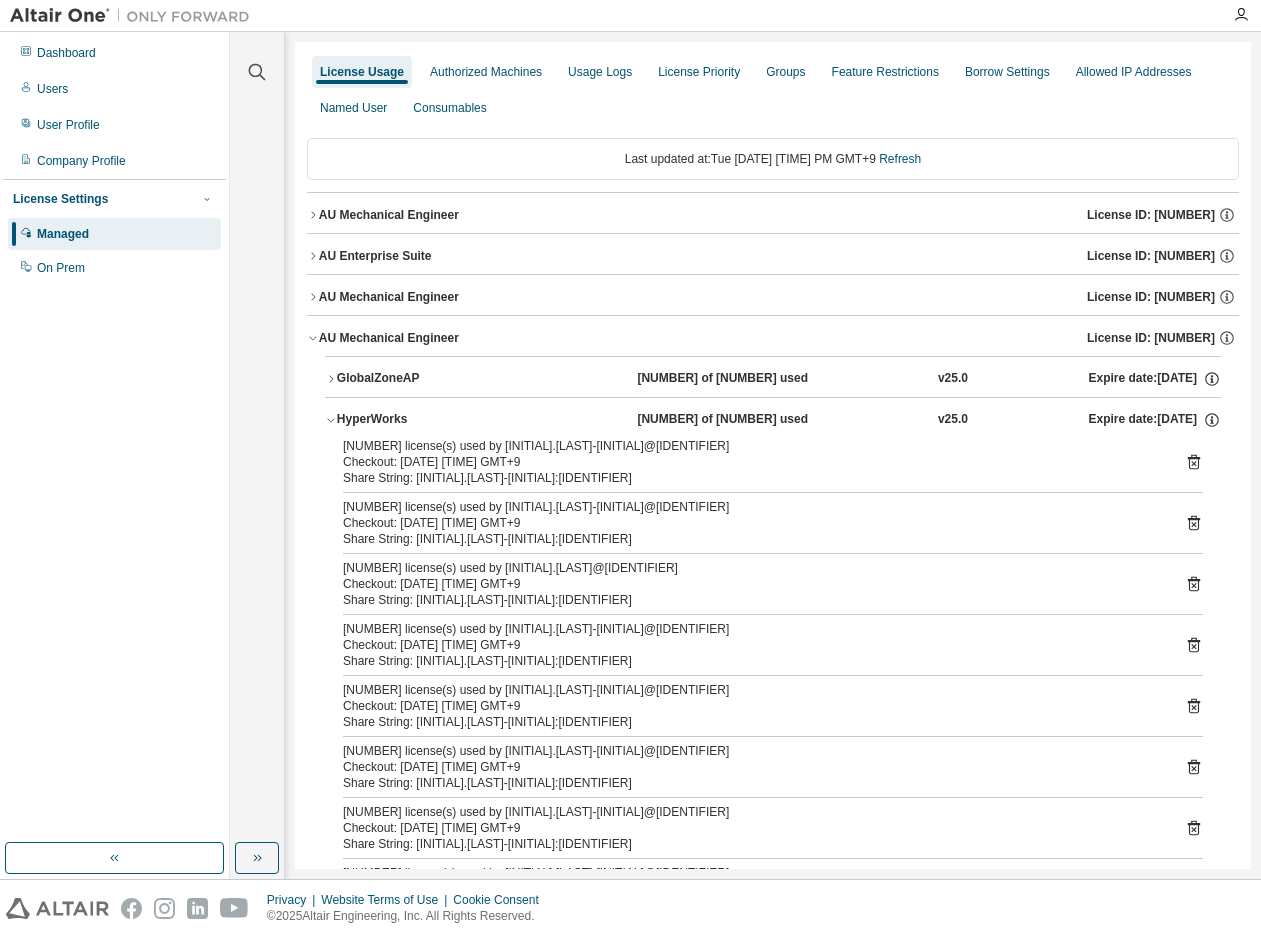 click 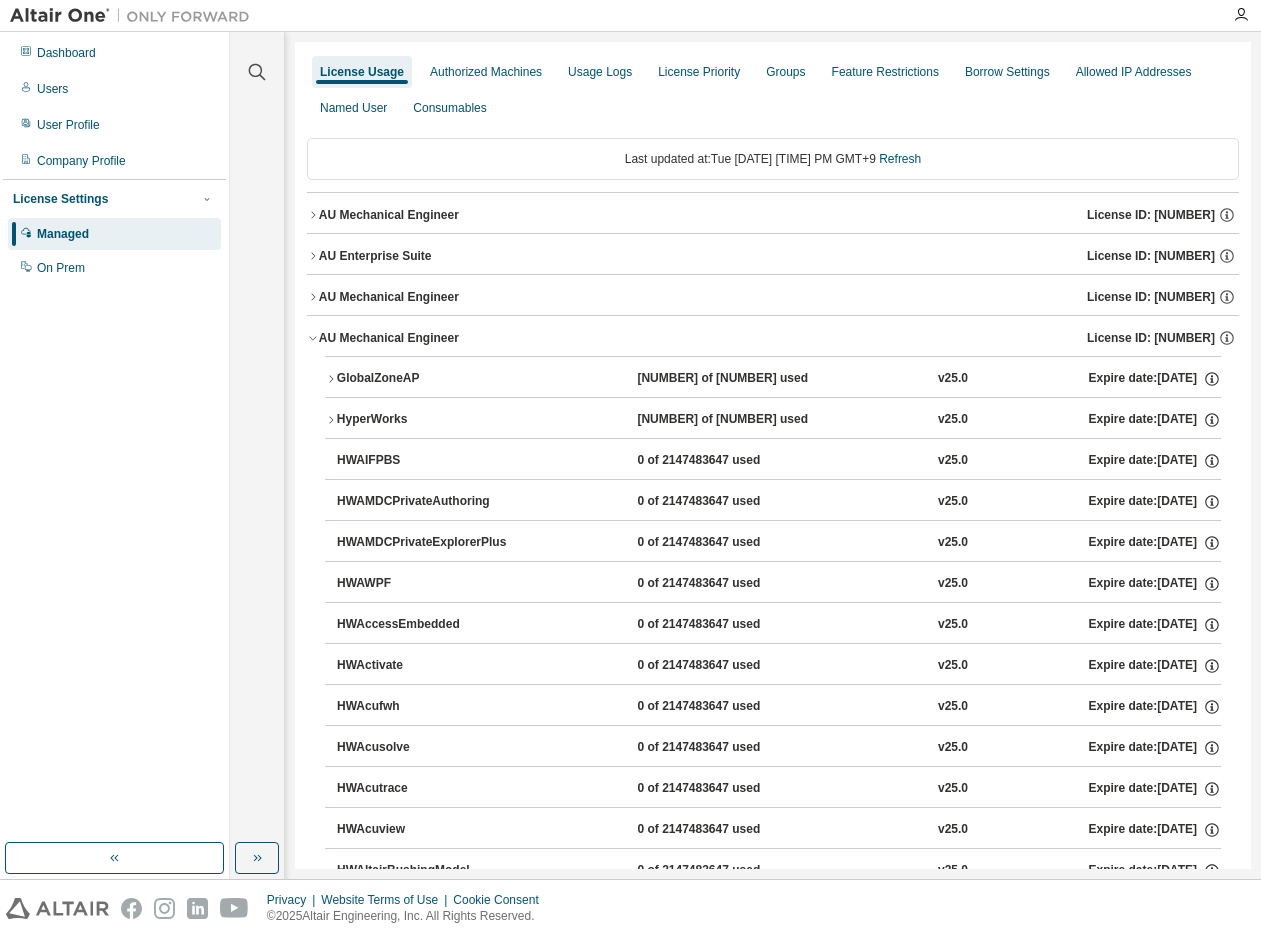 click 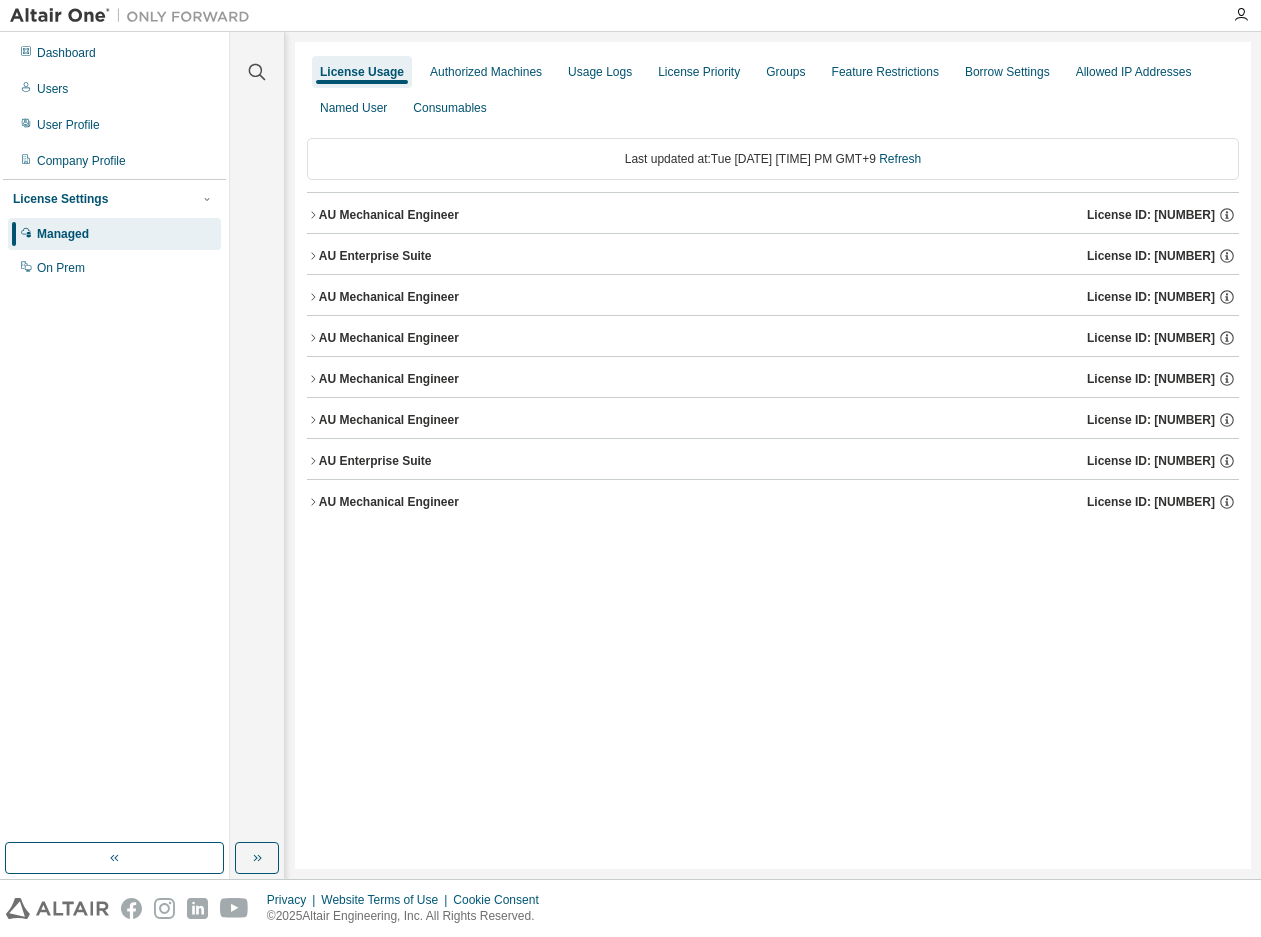 click 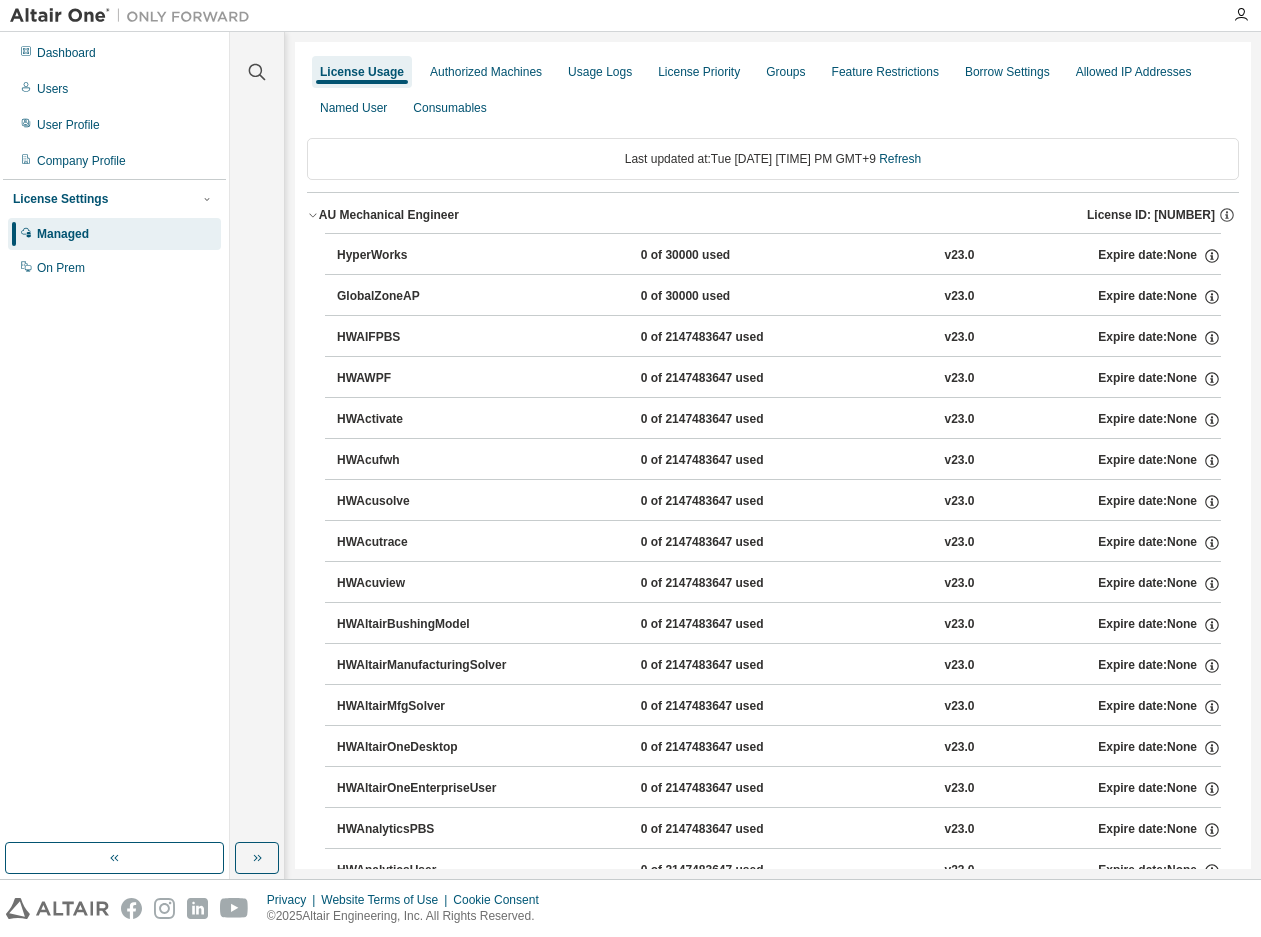 click 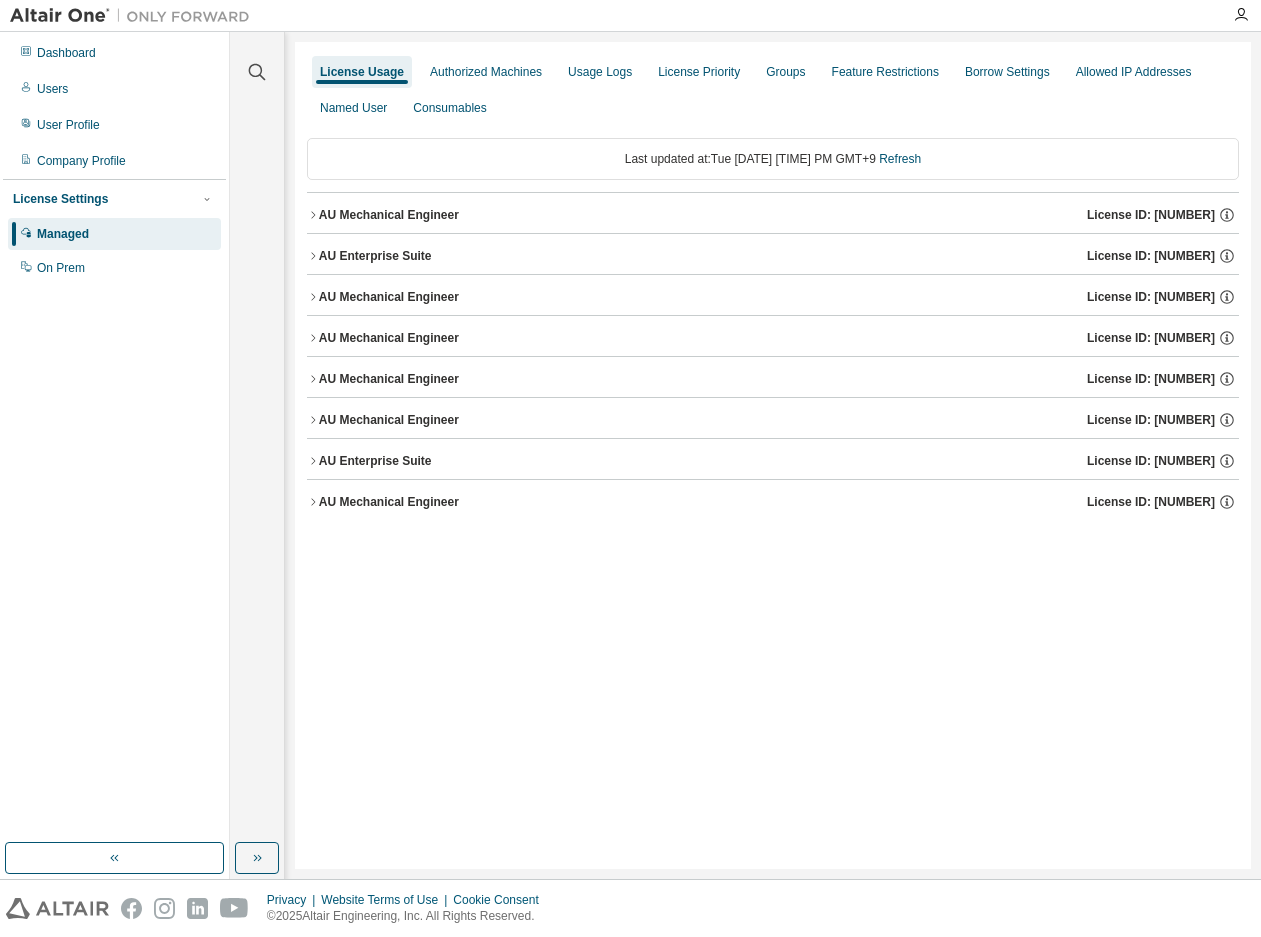 click 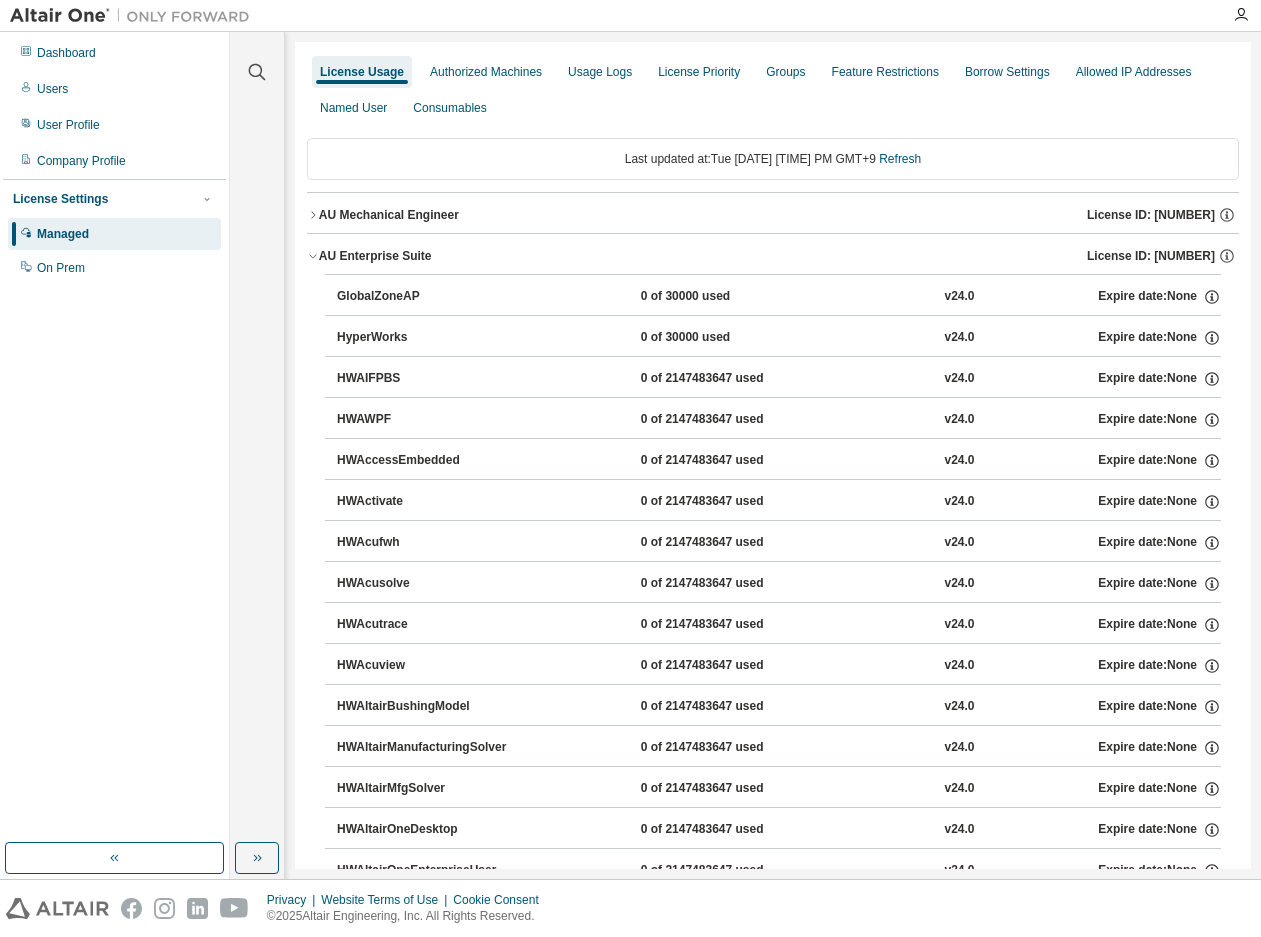 click 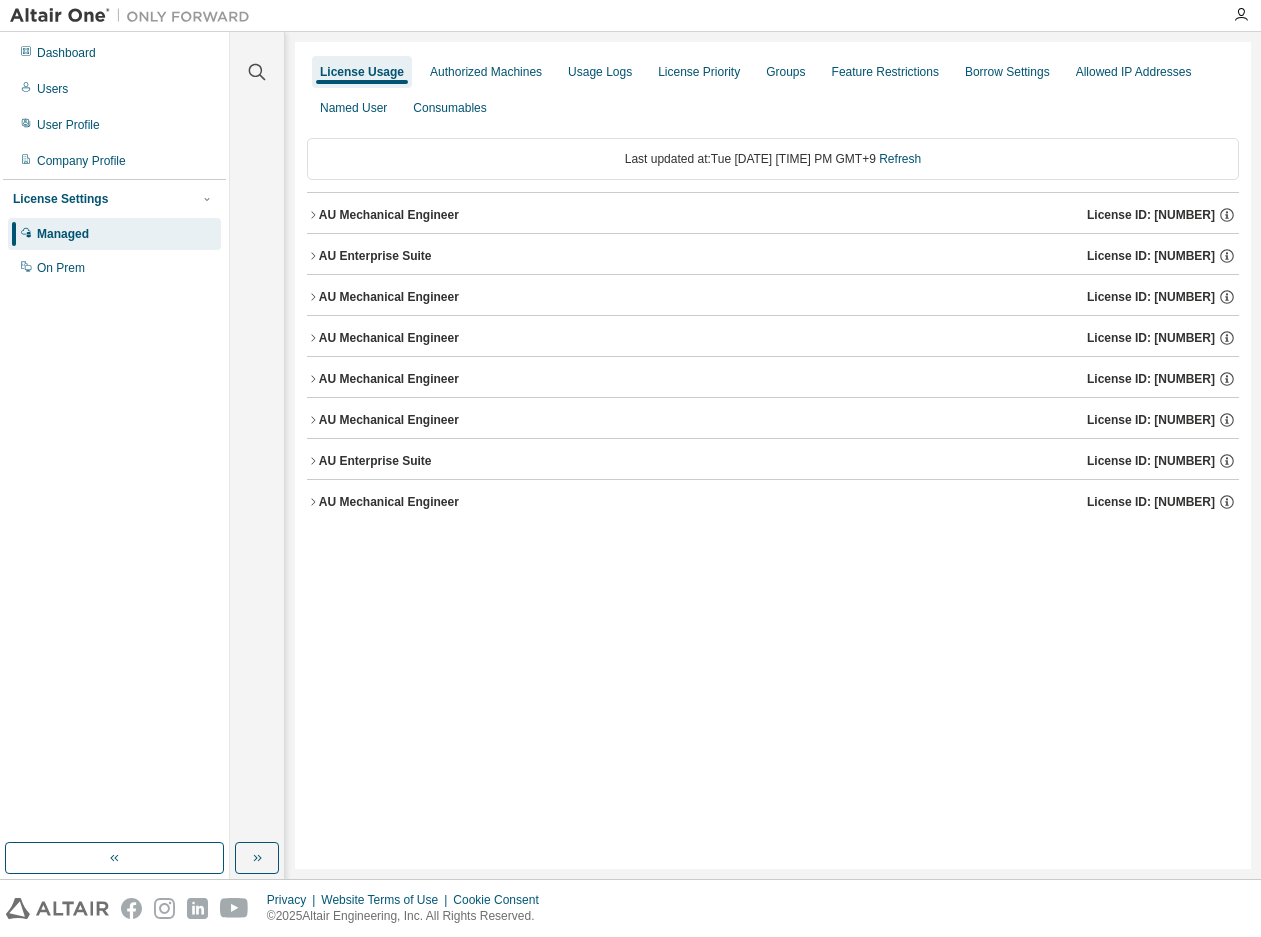 click 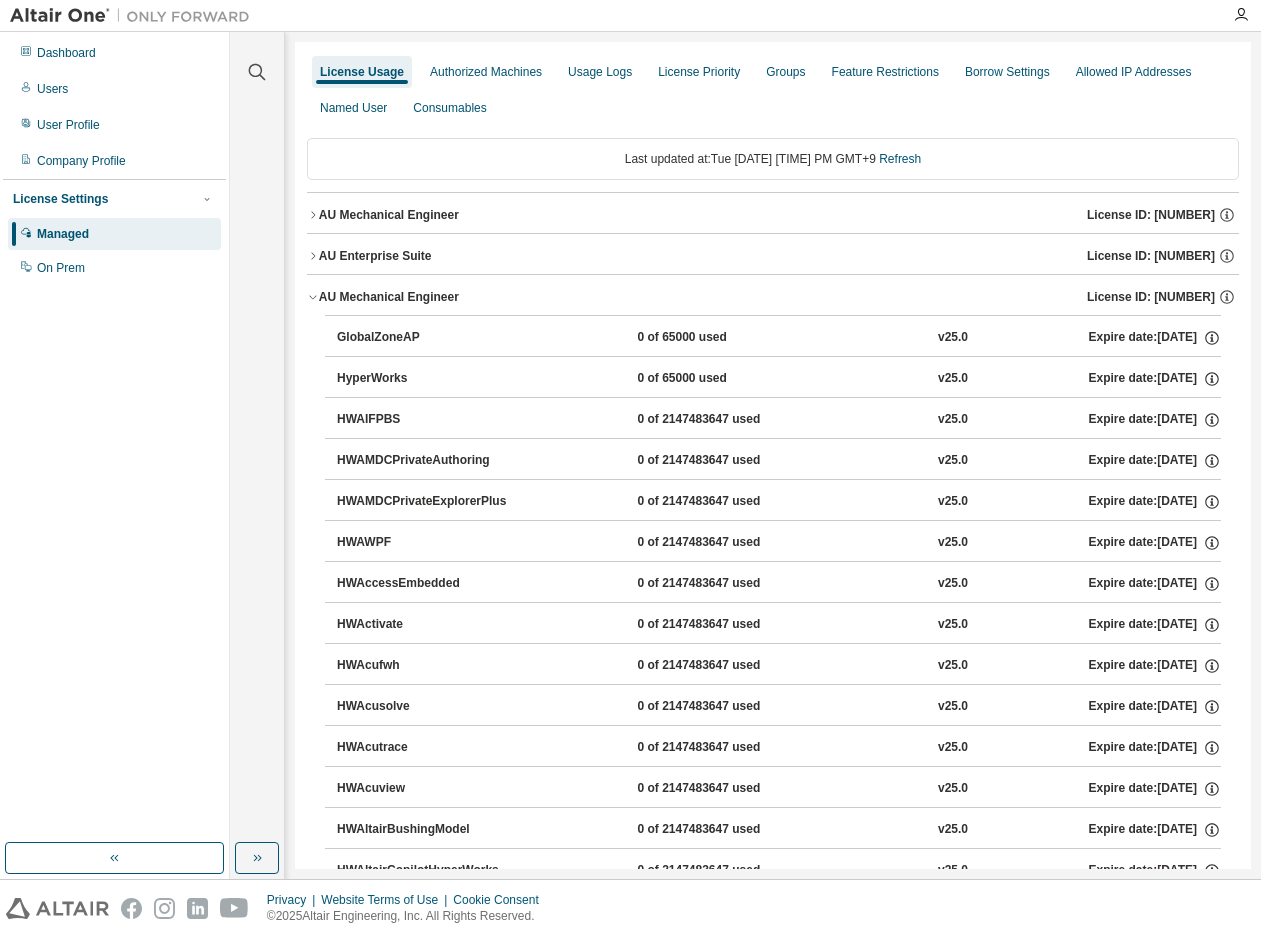 click 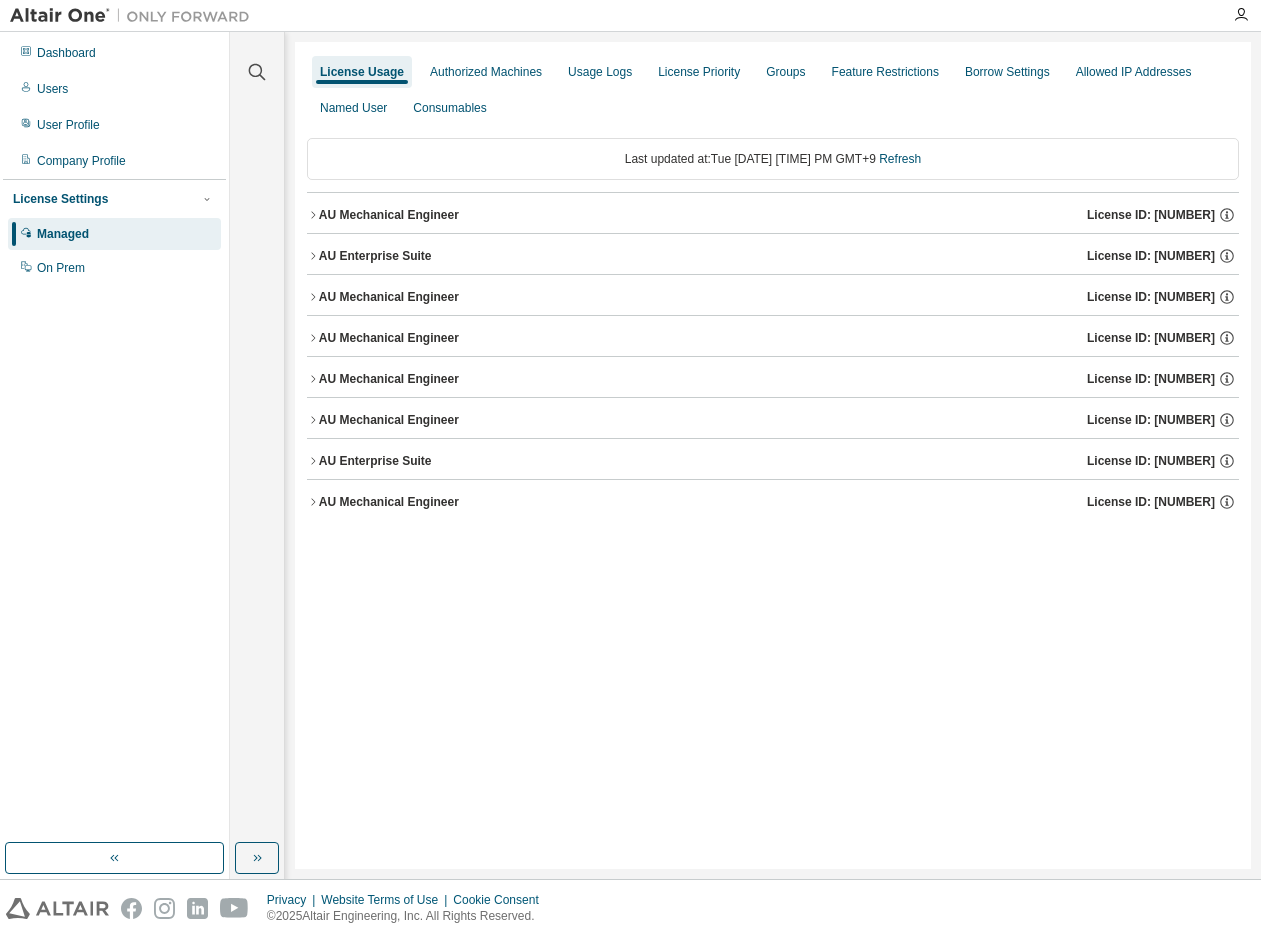 click 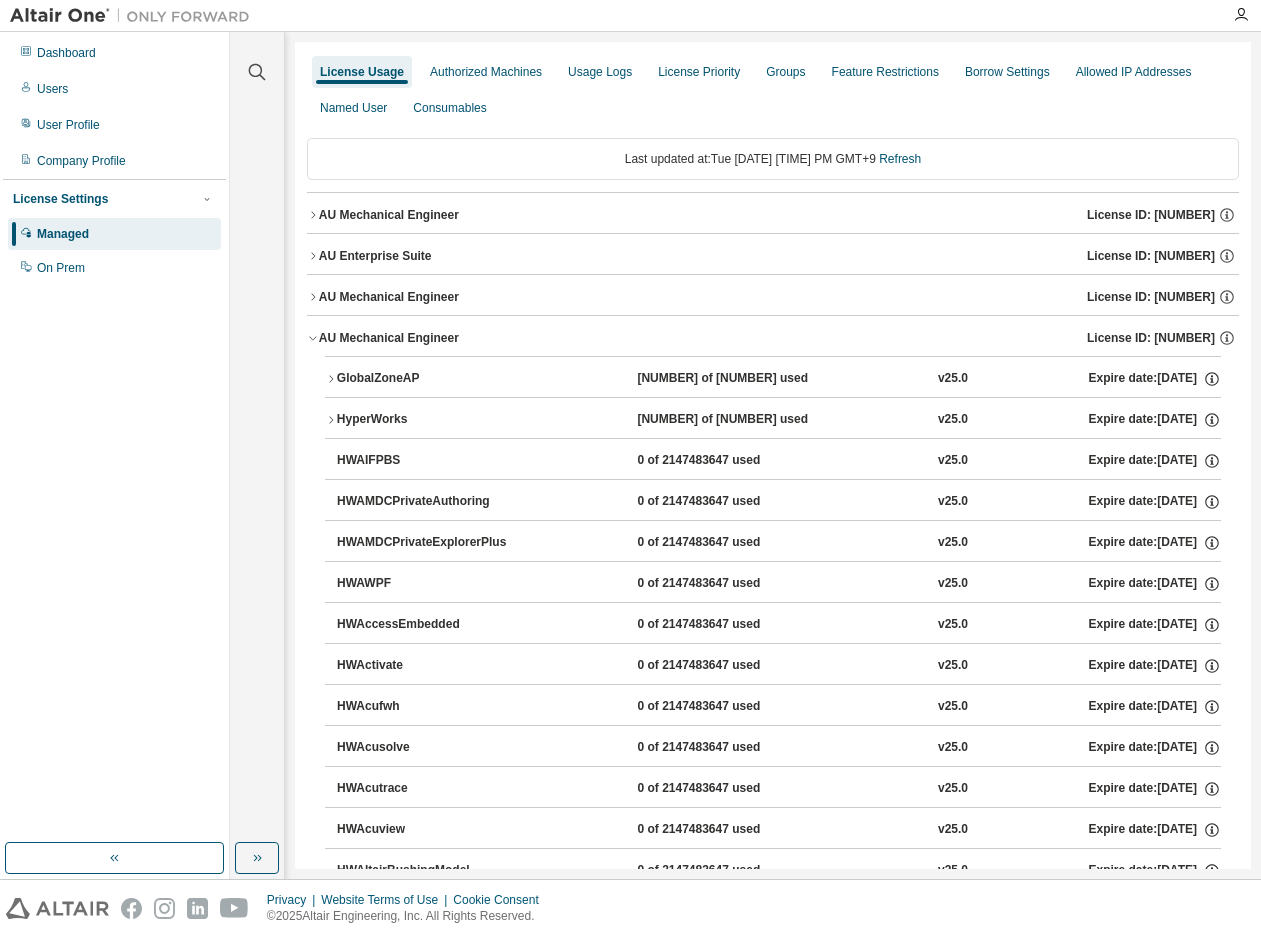 click 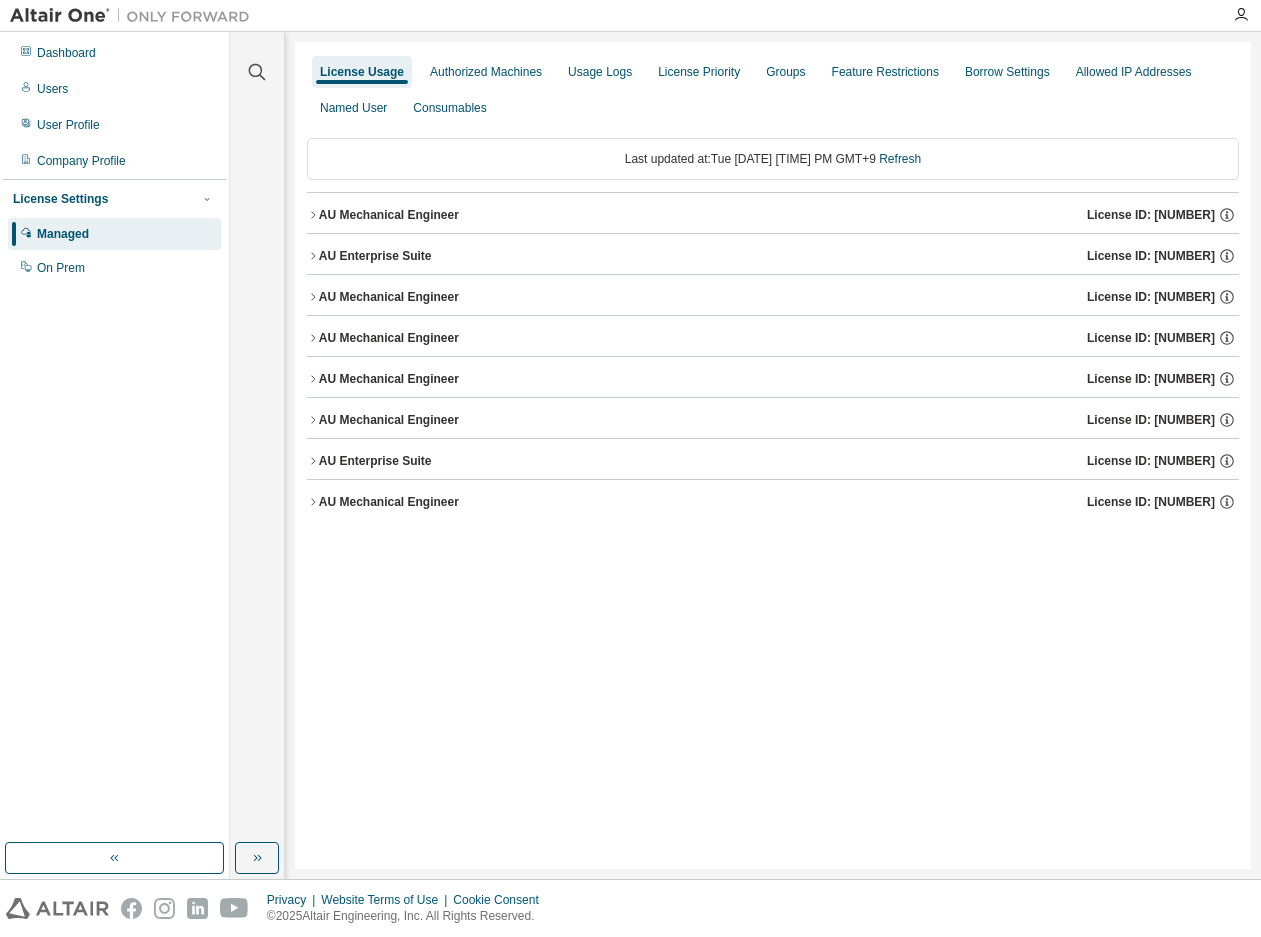 click 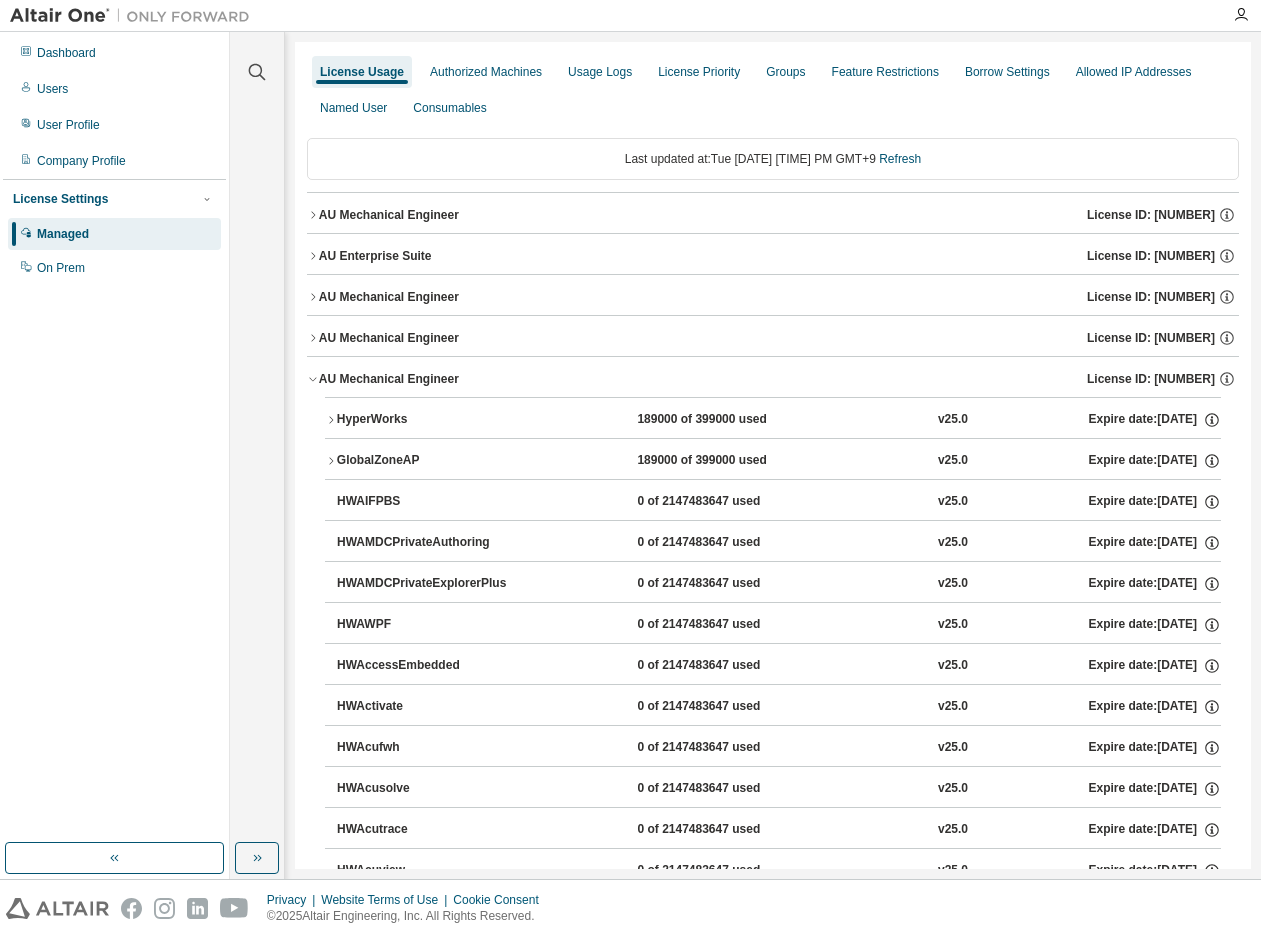 click 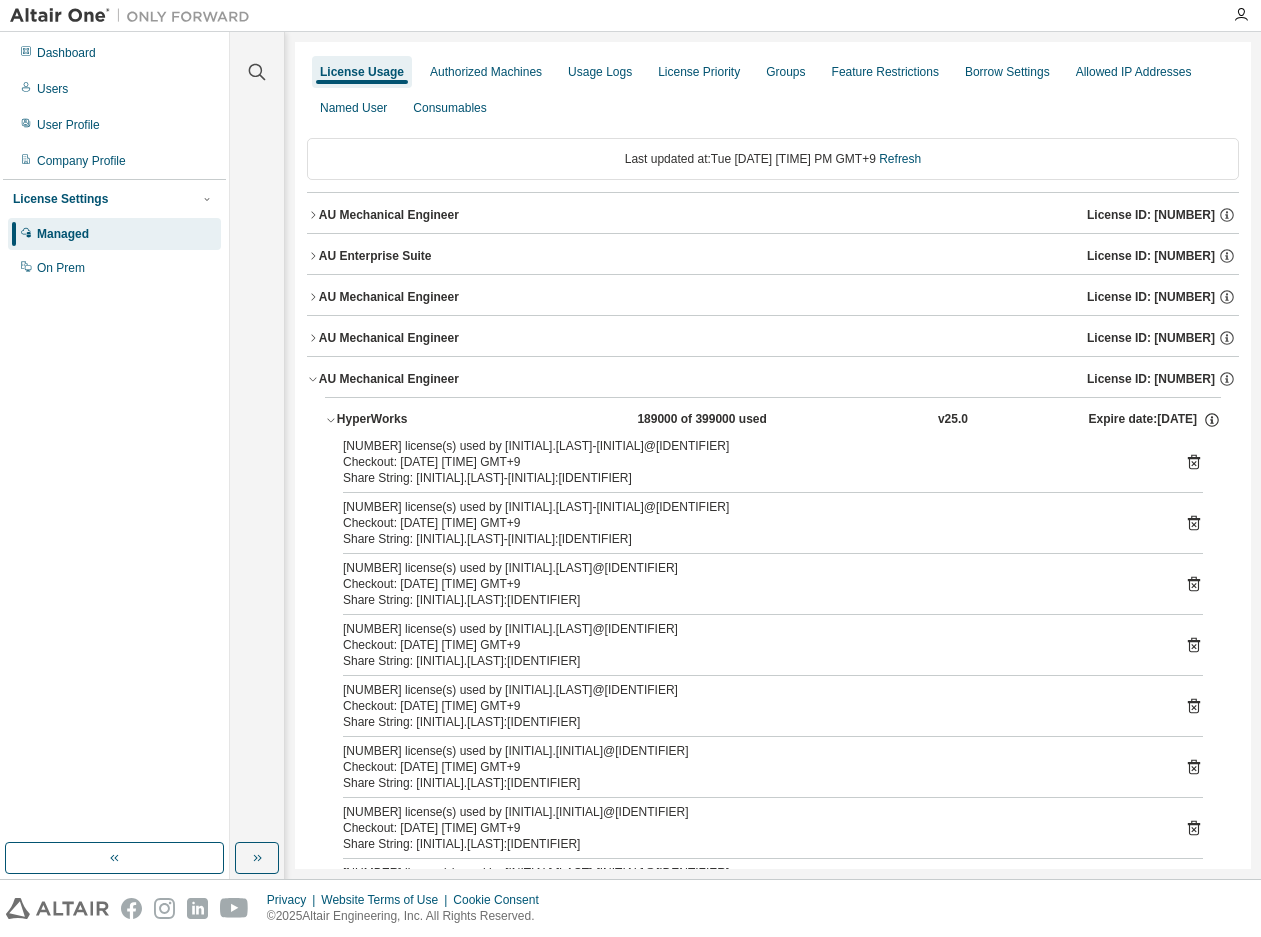 click 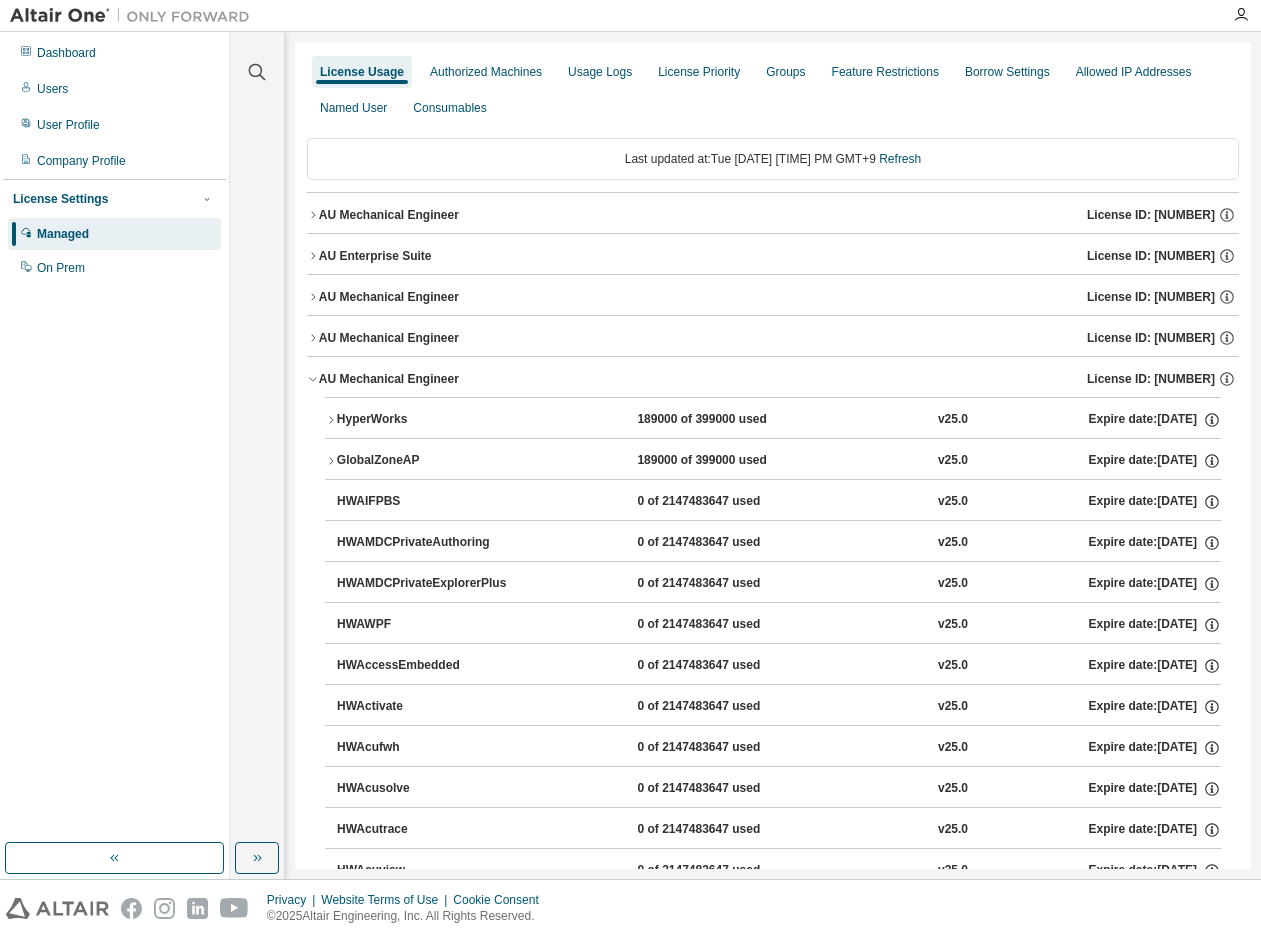 click 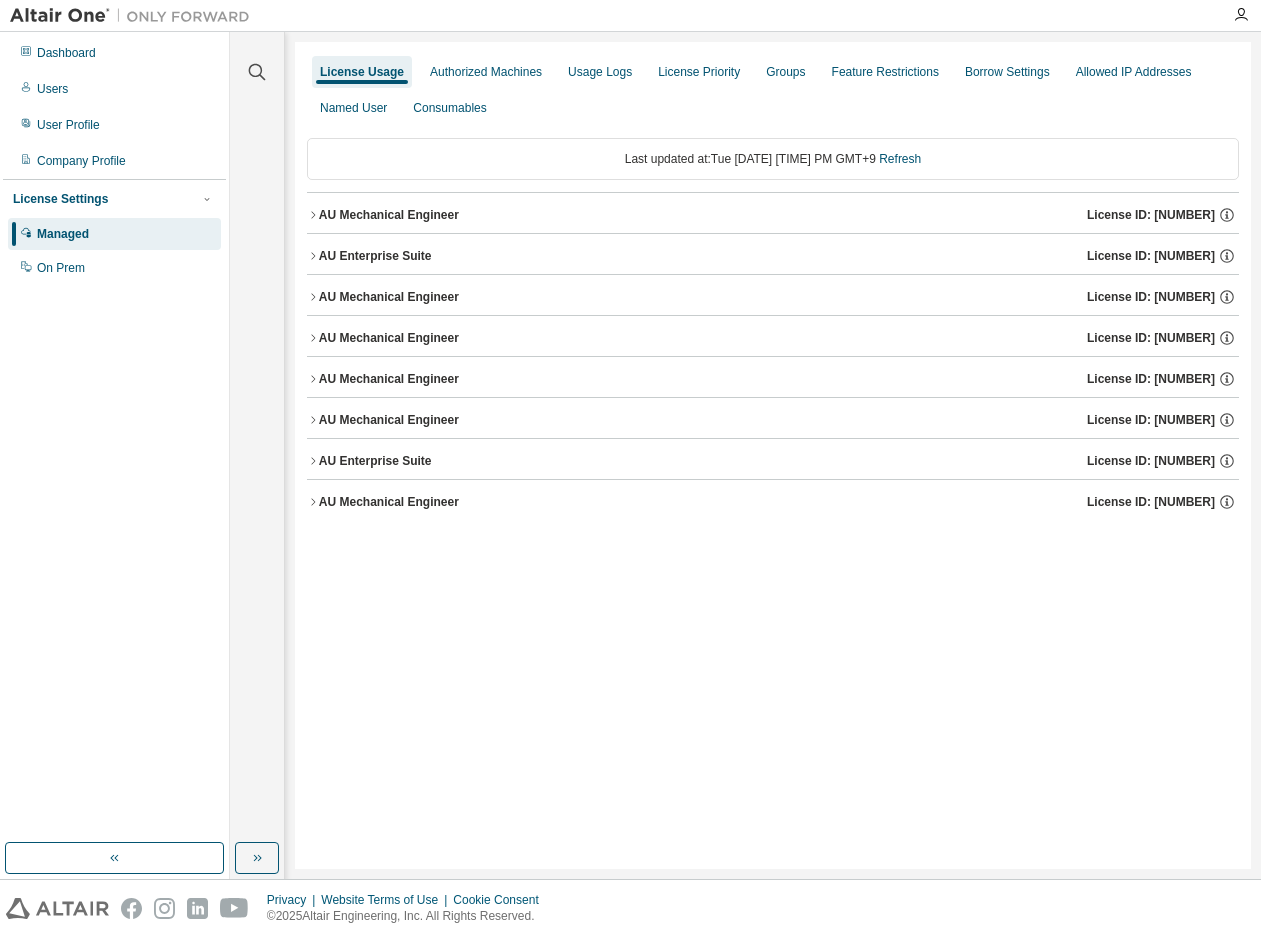click 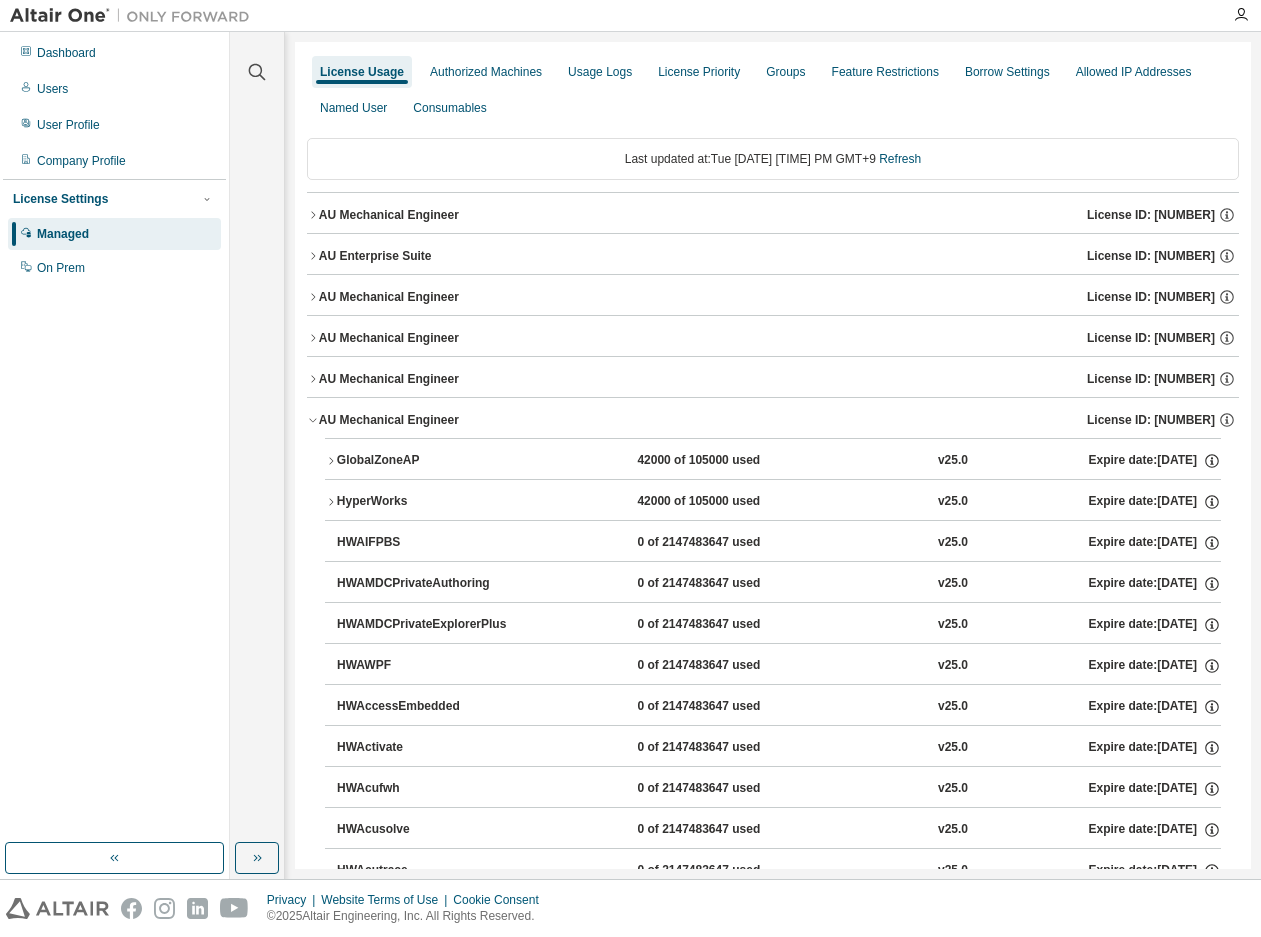 click 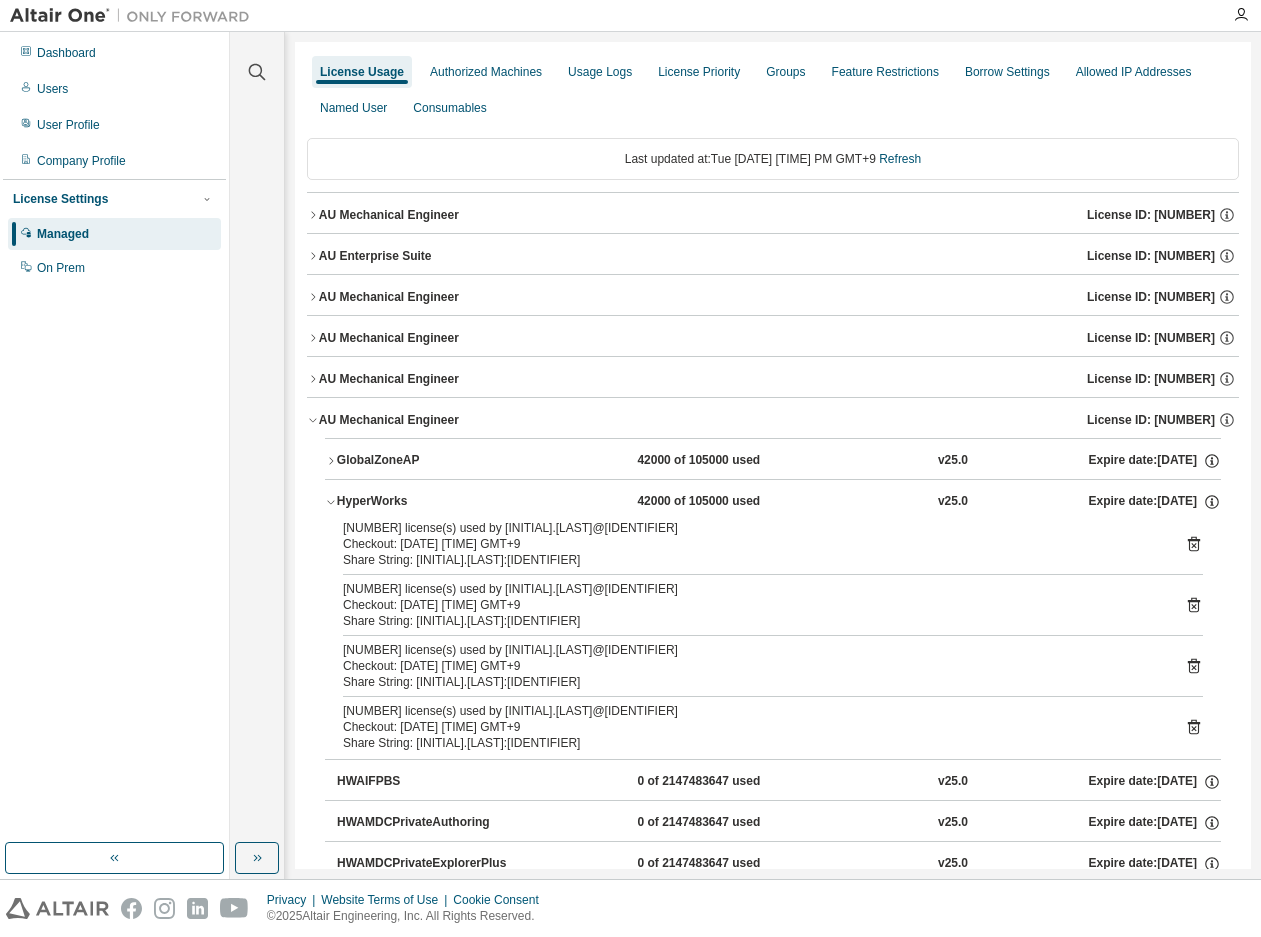 click 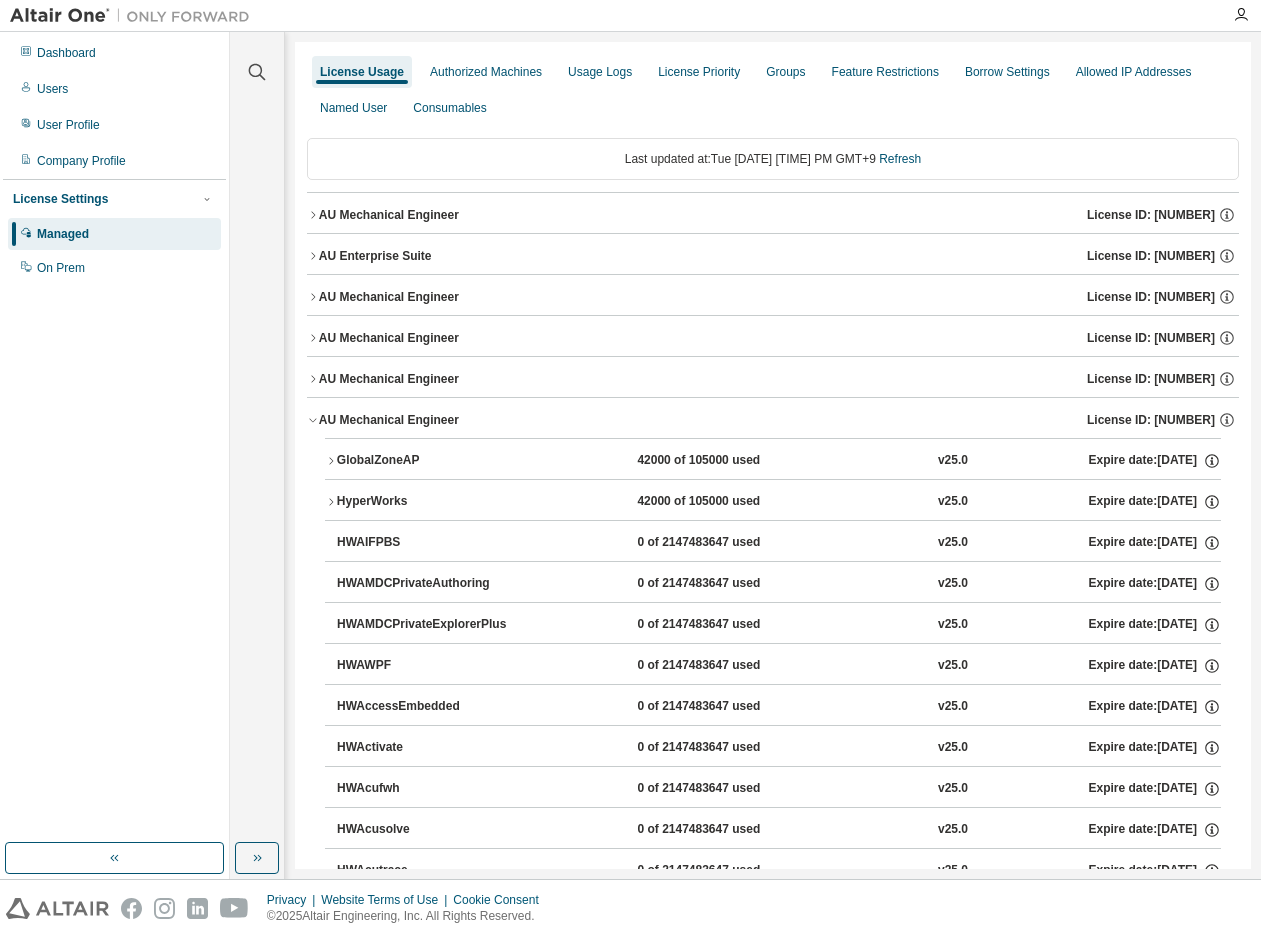 click 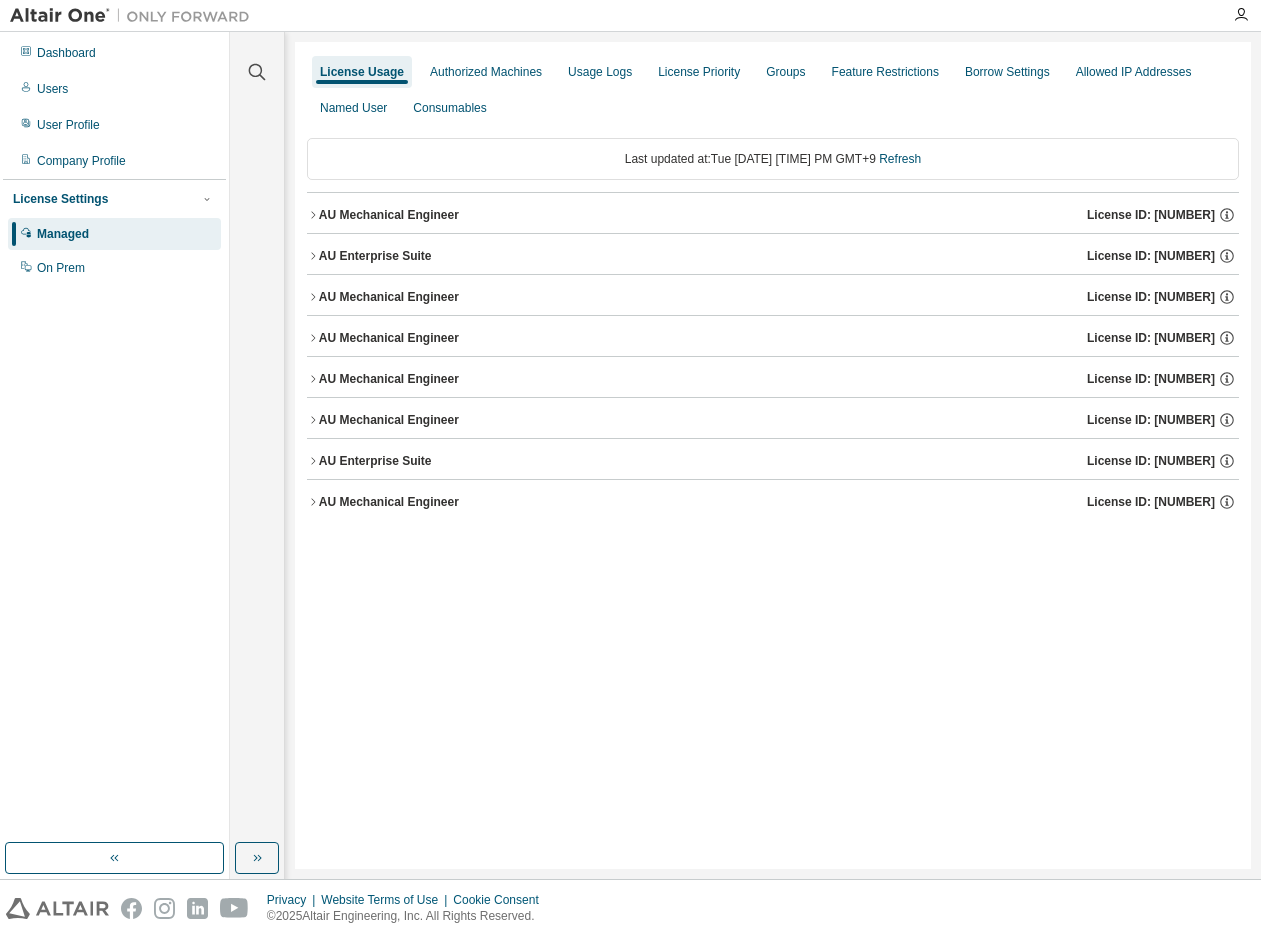 click 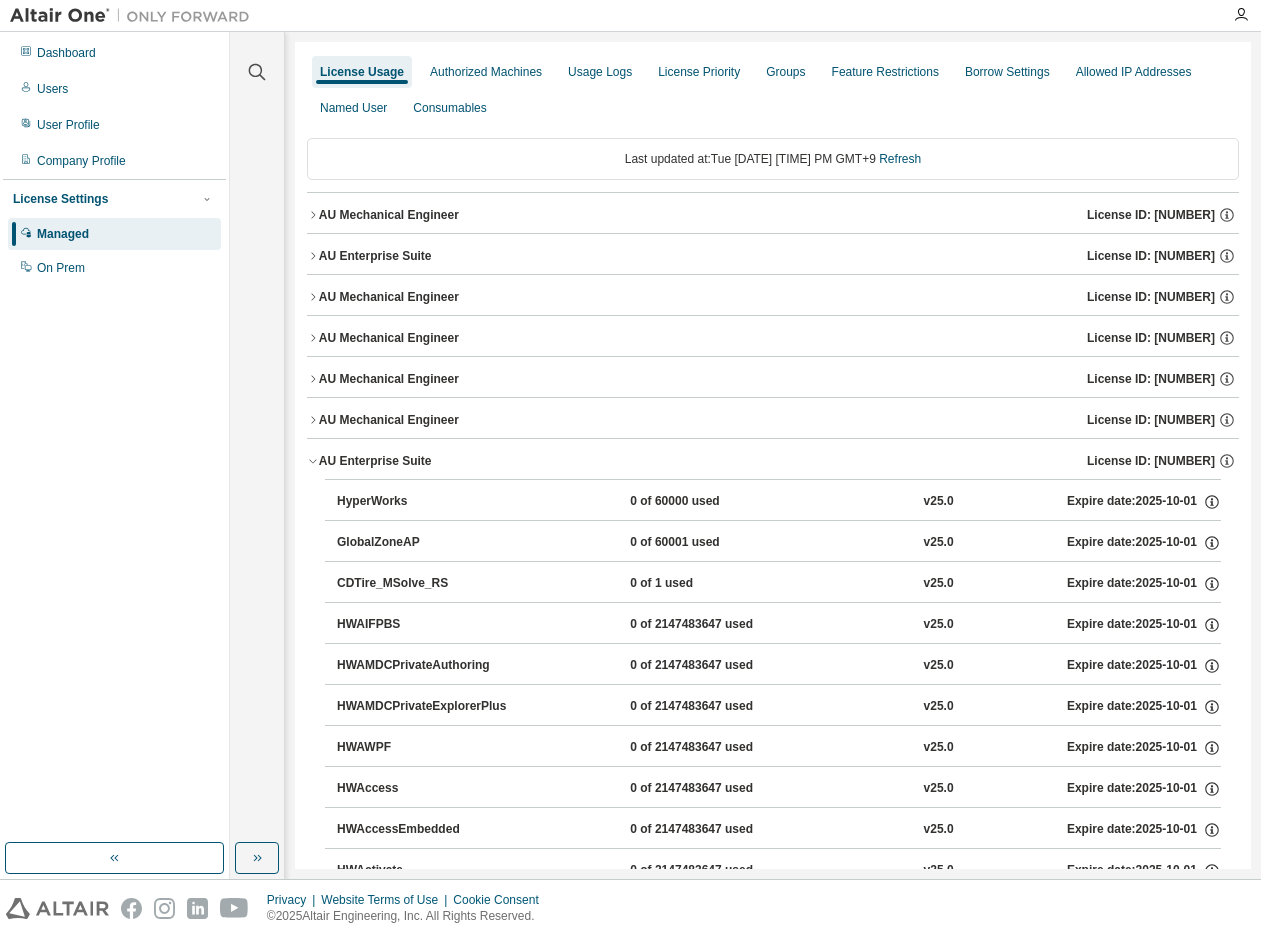 click 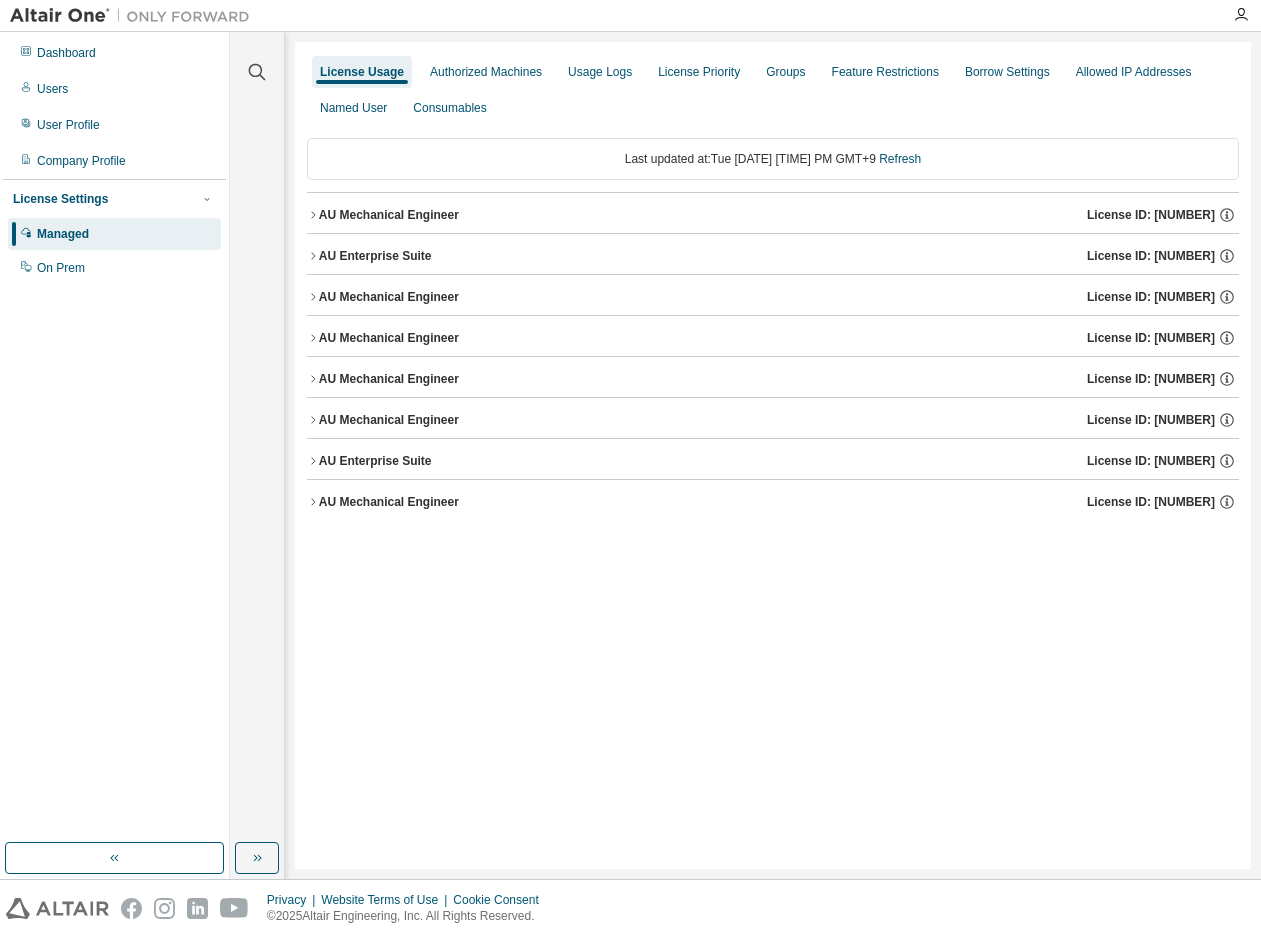 click 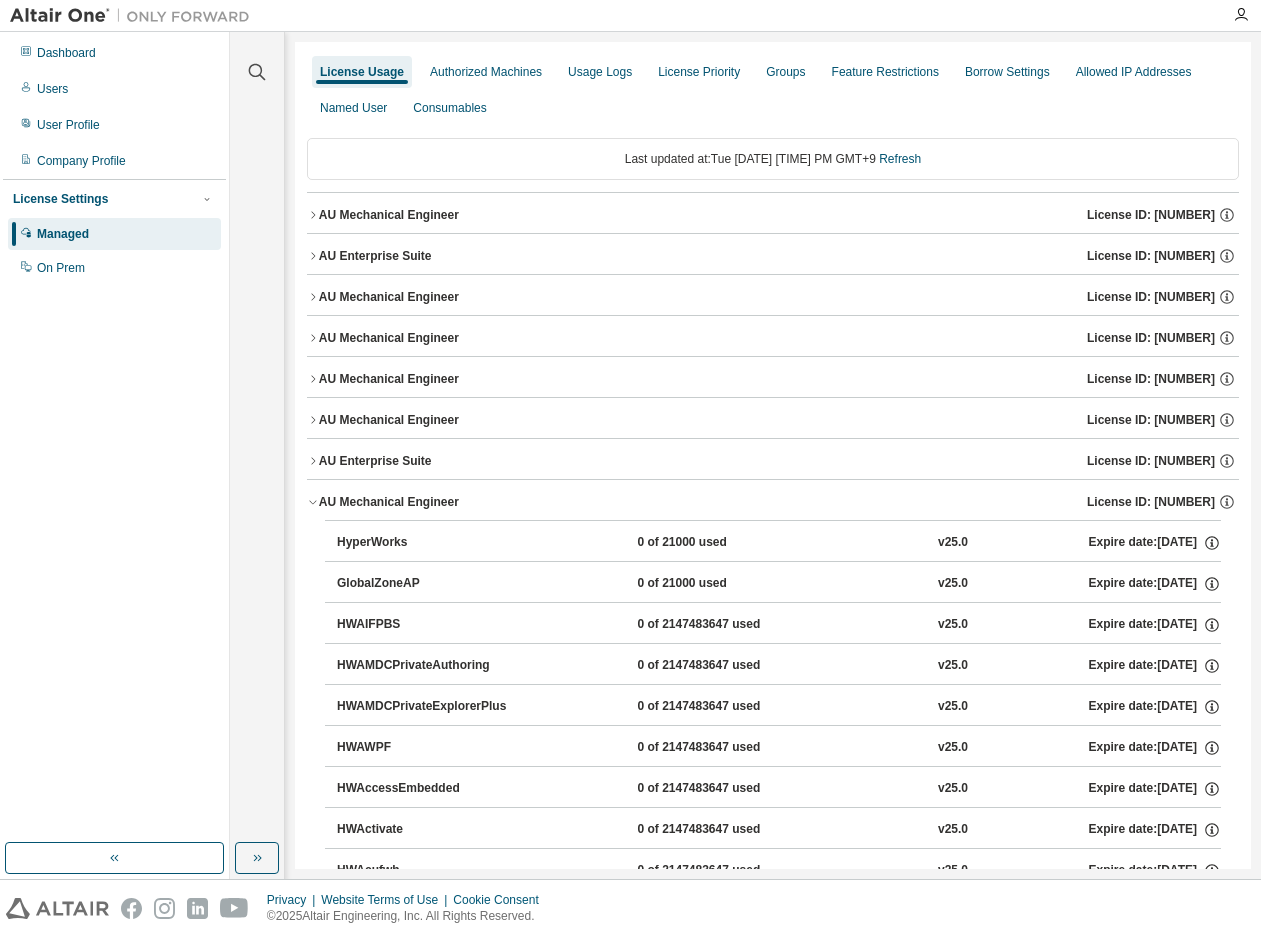 click 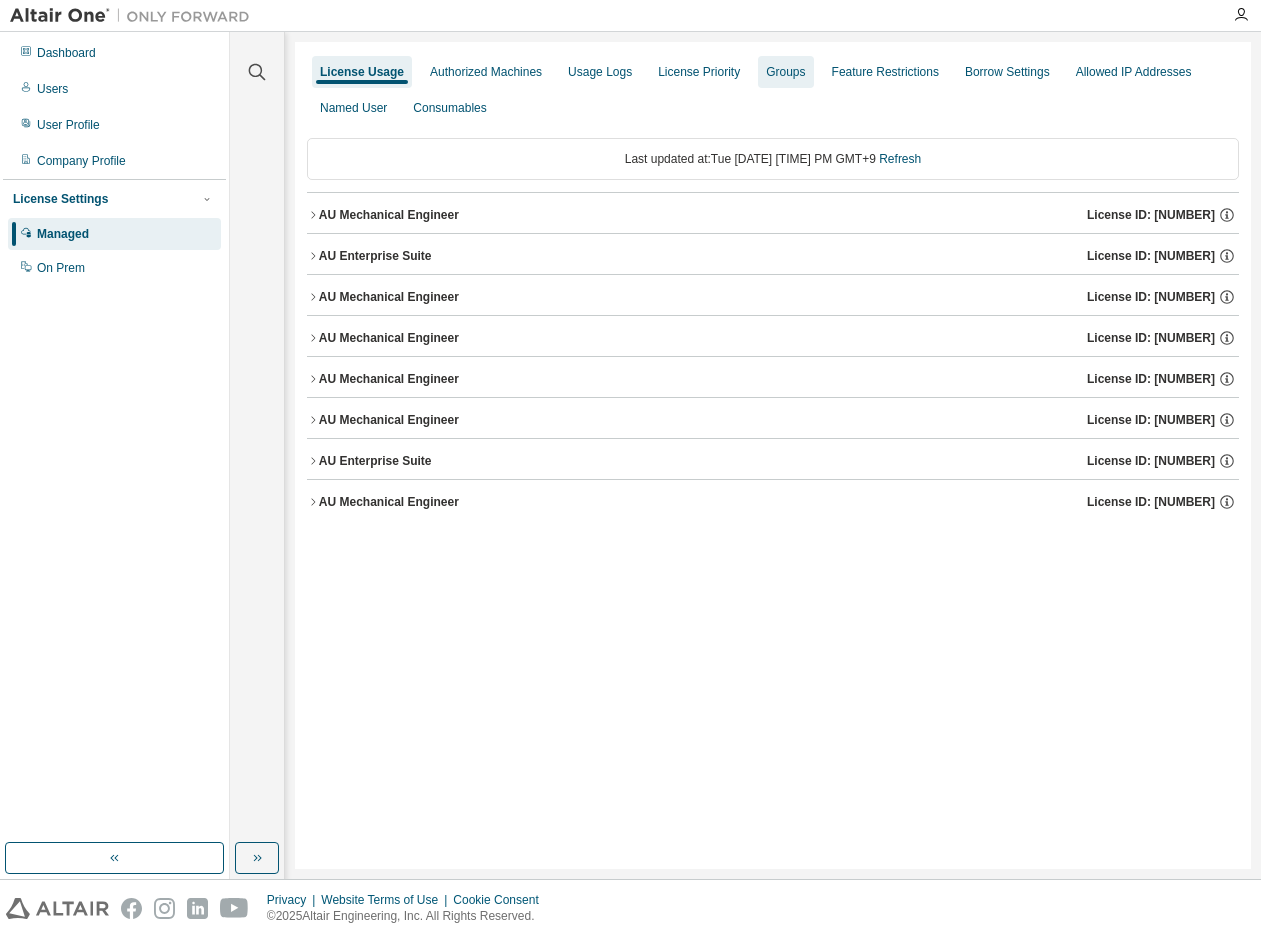 click on "Groups" at bounding box center [785, 72] 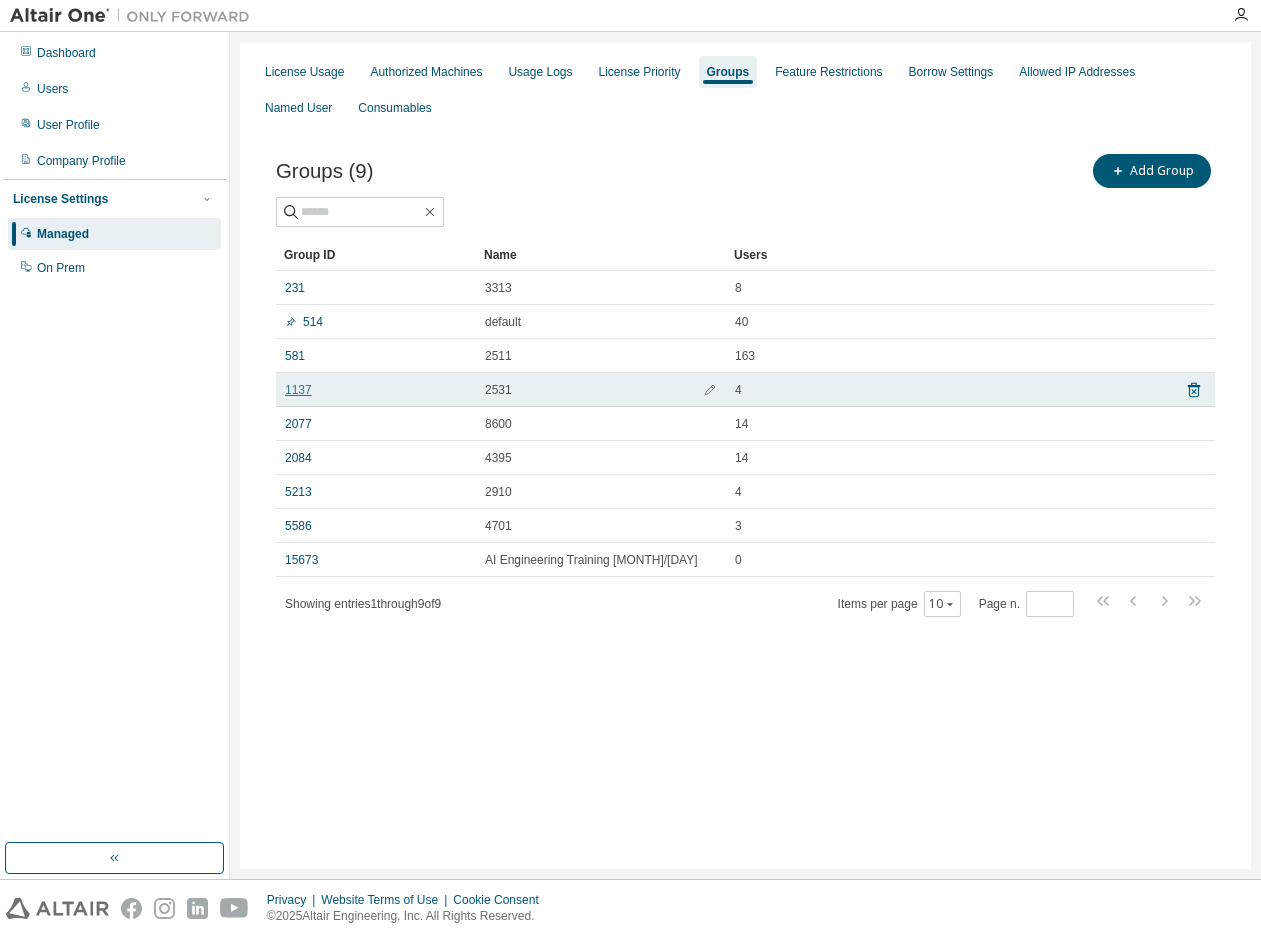 click on "1137" at bounding box center (298, 390) 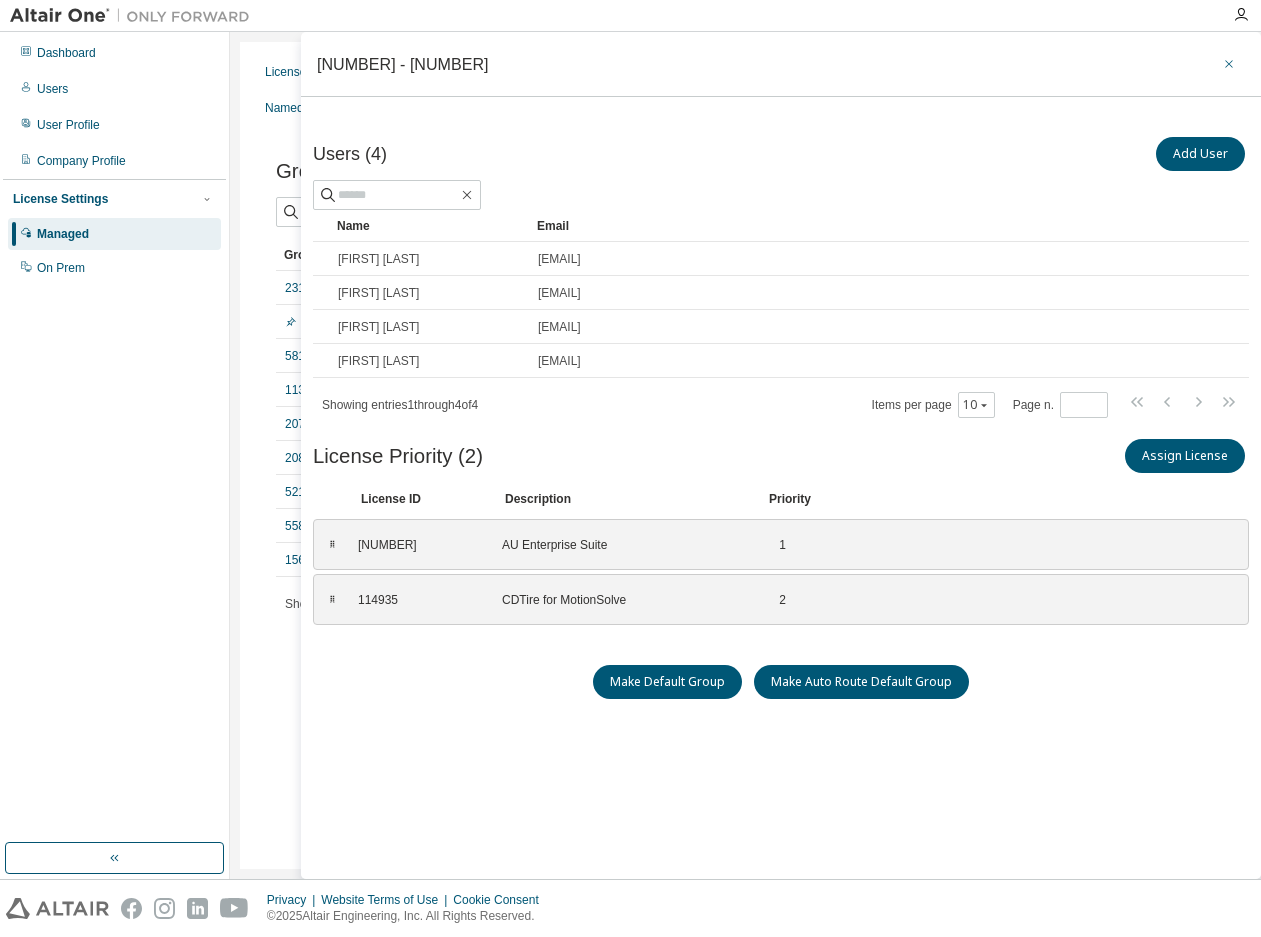 click 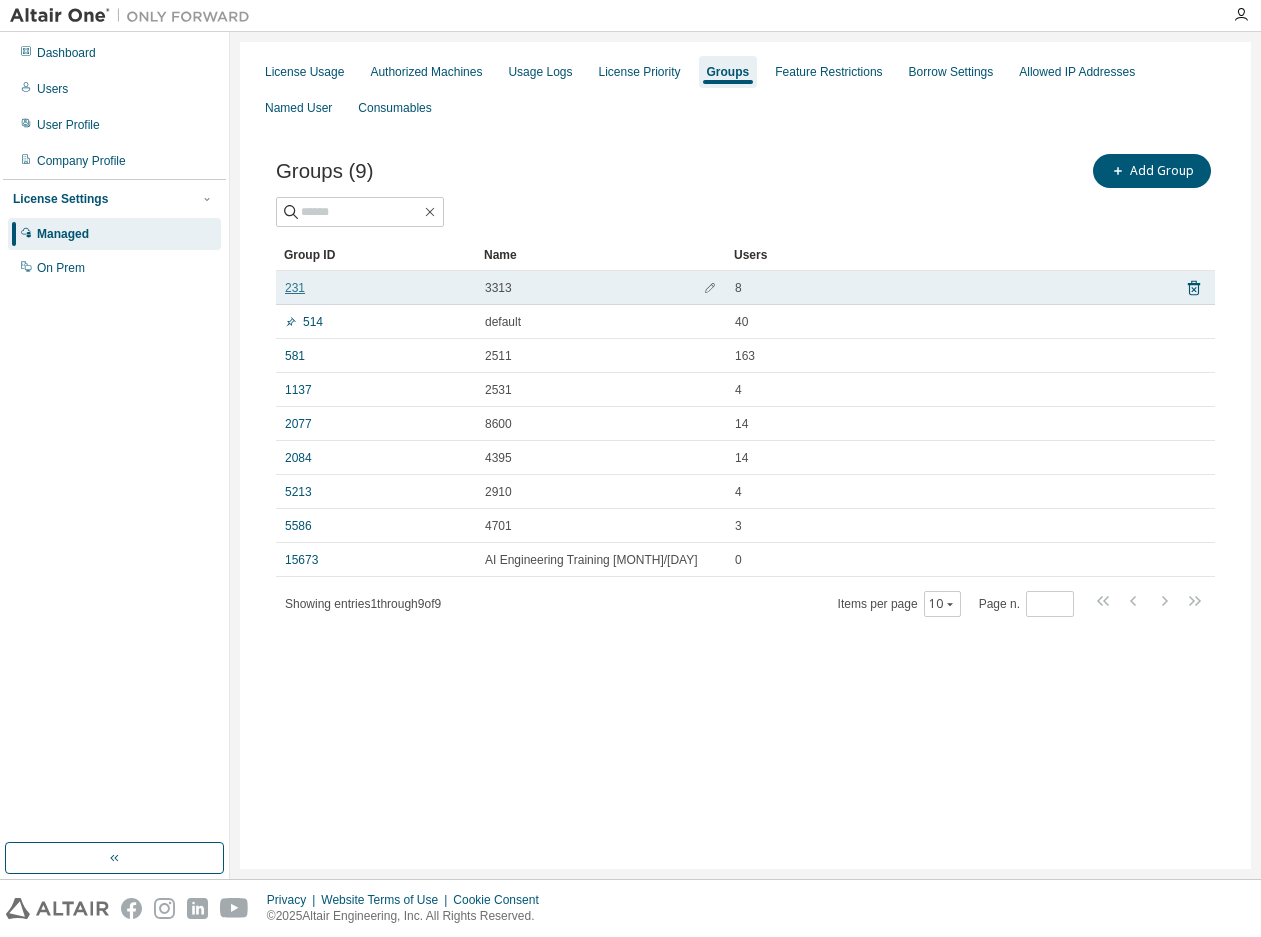 click on "231" at bounding box center (295, 288) 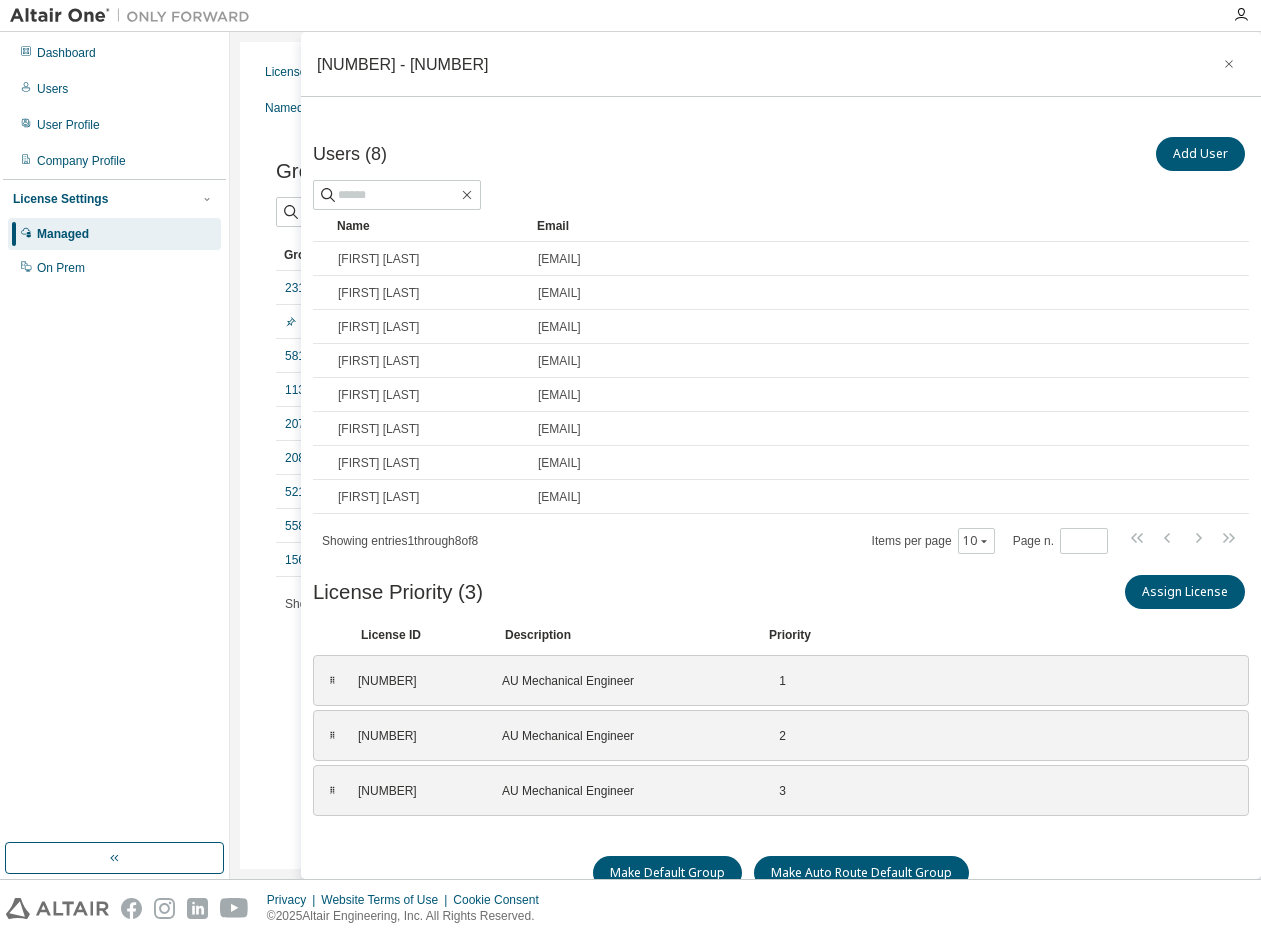 scroll, scrollTop: 23, scrollLeft: 0, axis: vertical 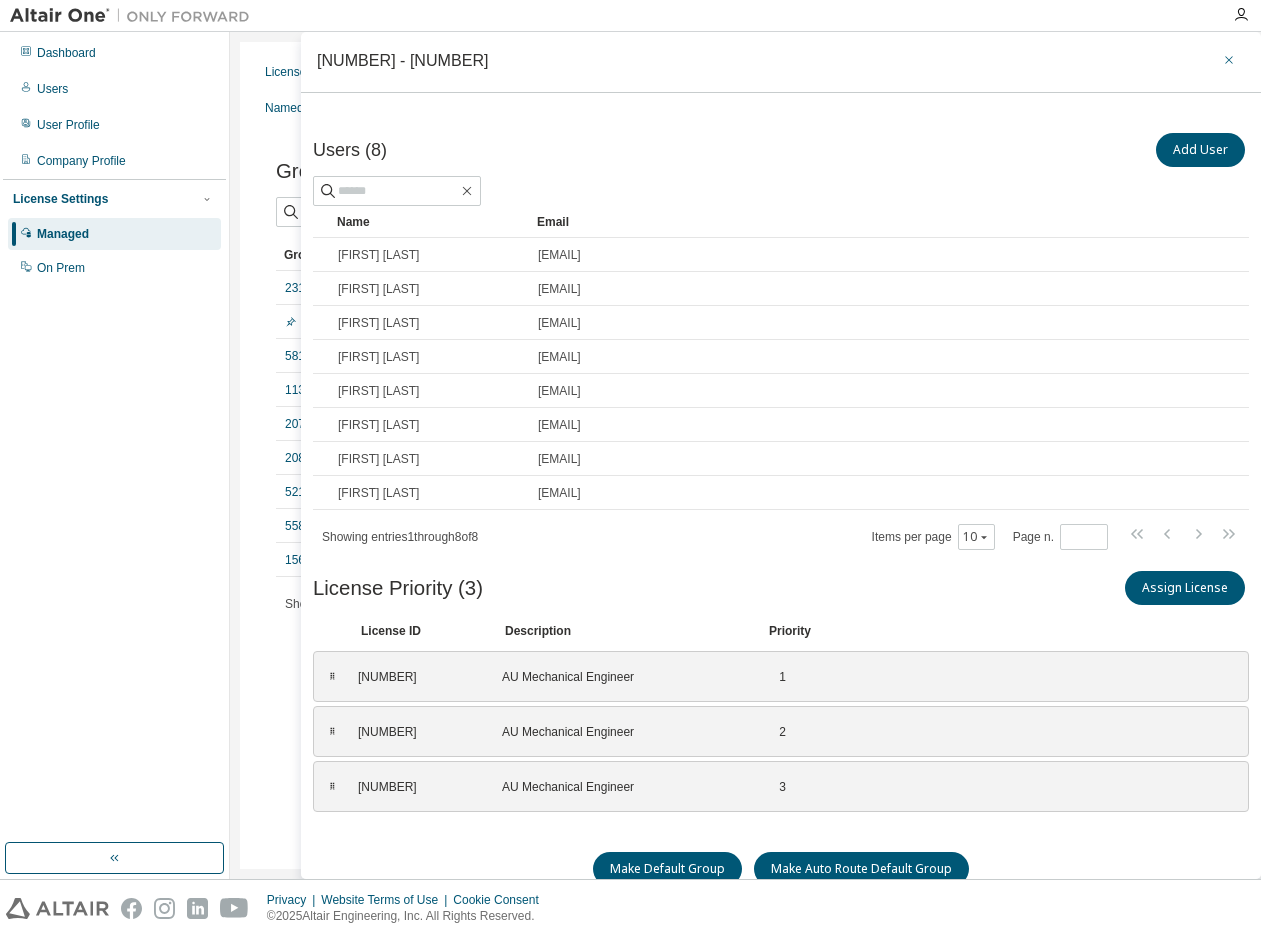 click 